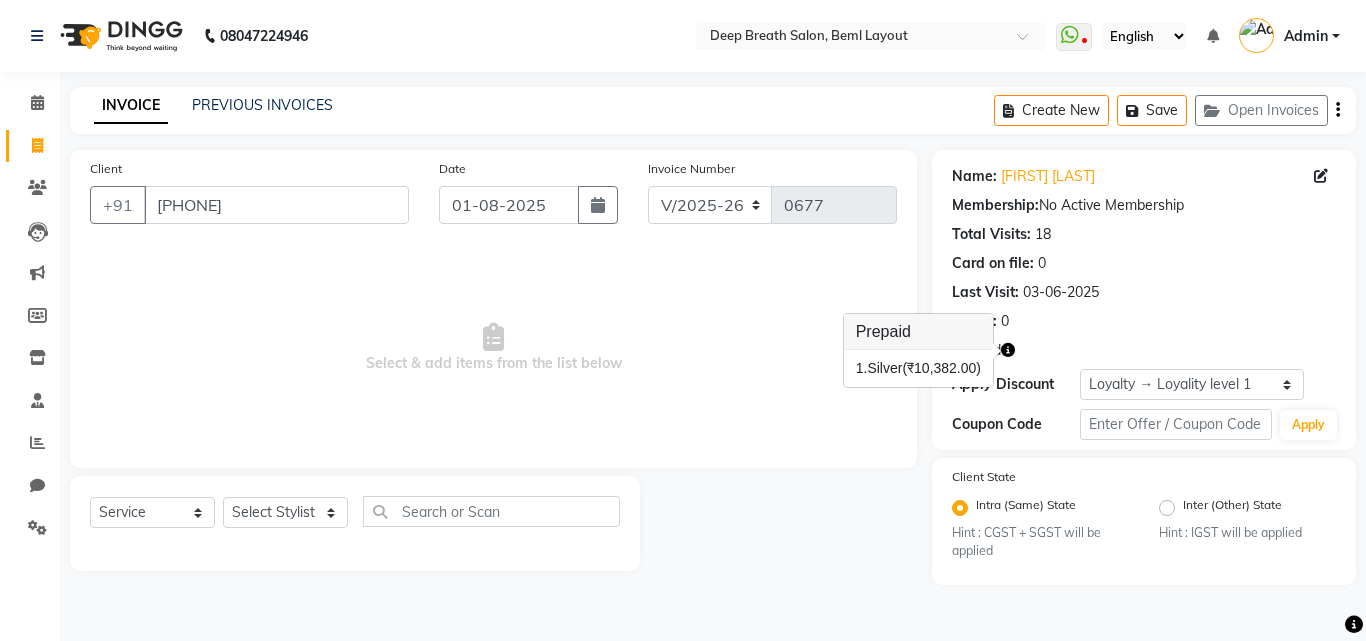 select on "4101" 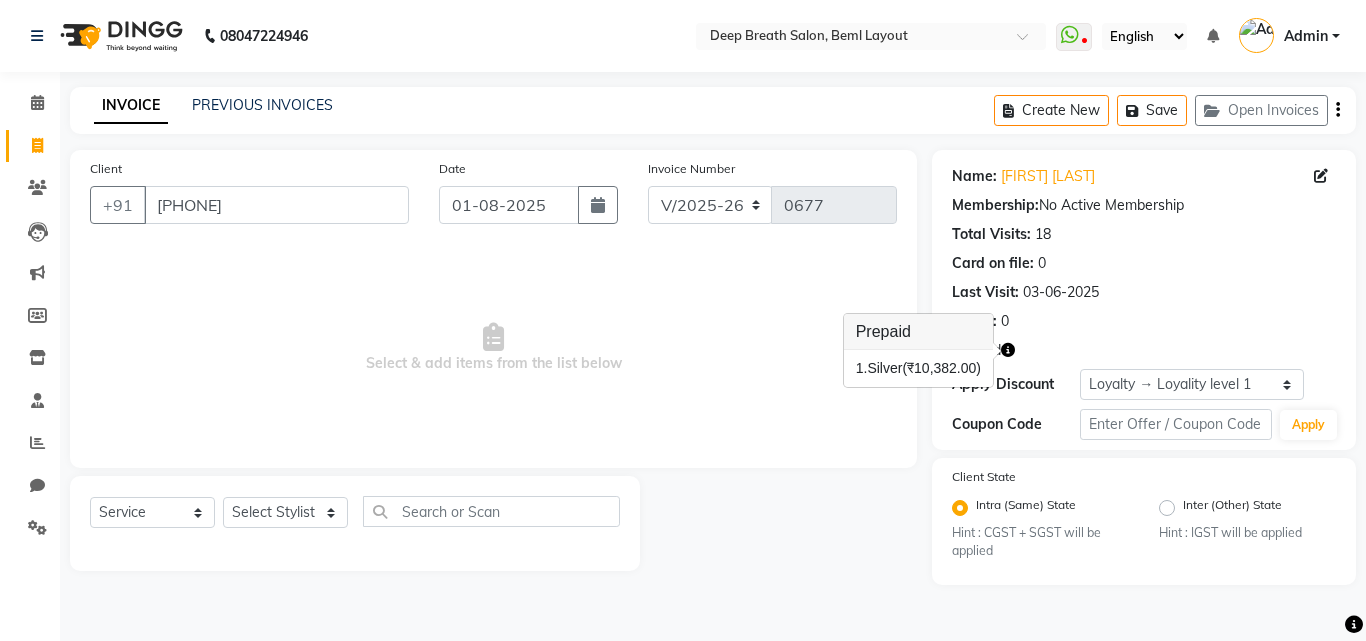 scroll, scrollTop: 0, scrollLeft: 0, axis: both 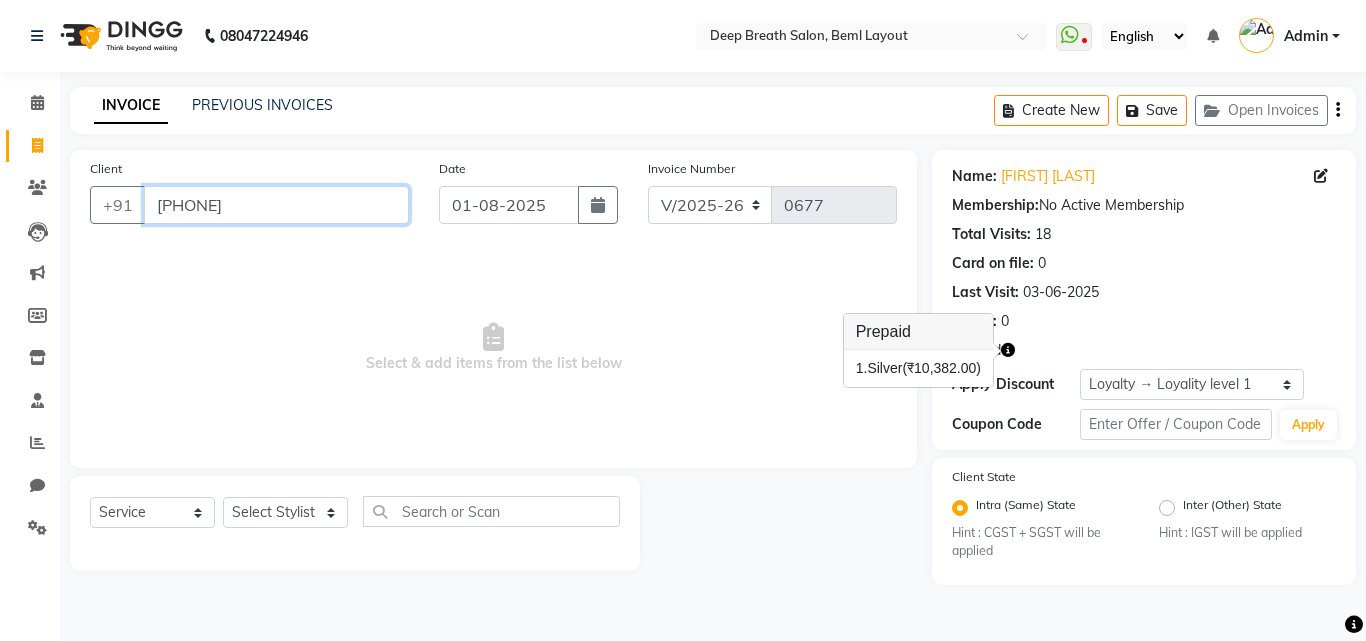 drag, startPoint x: 266, startPoint y: 204, endPoint x: 156, endPoint y: 223, distance: 111.62885 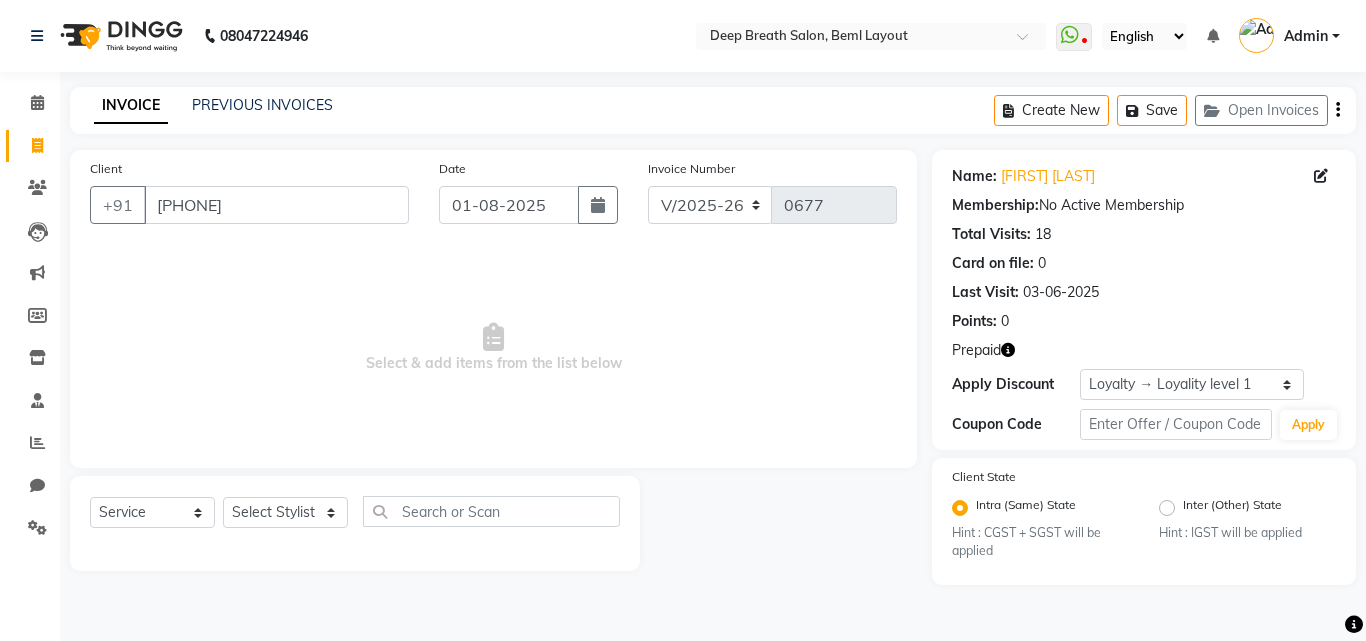 click on "Select & add items from the list below" at bounding box center [493, 348] 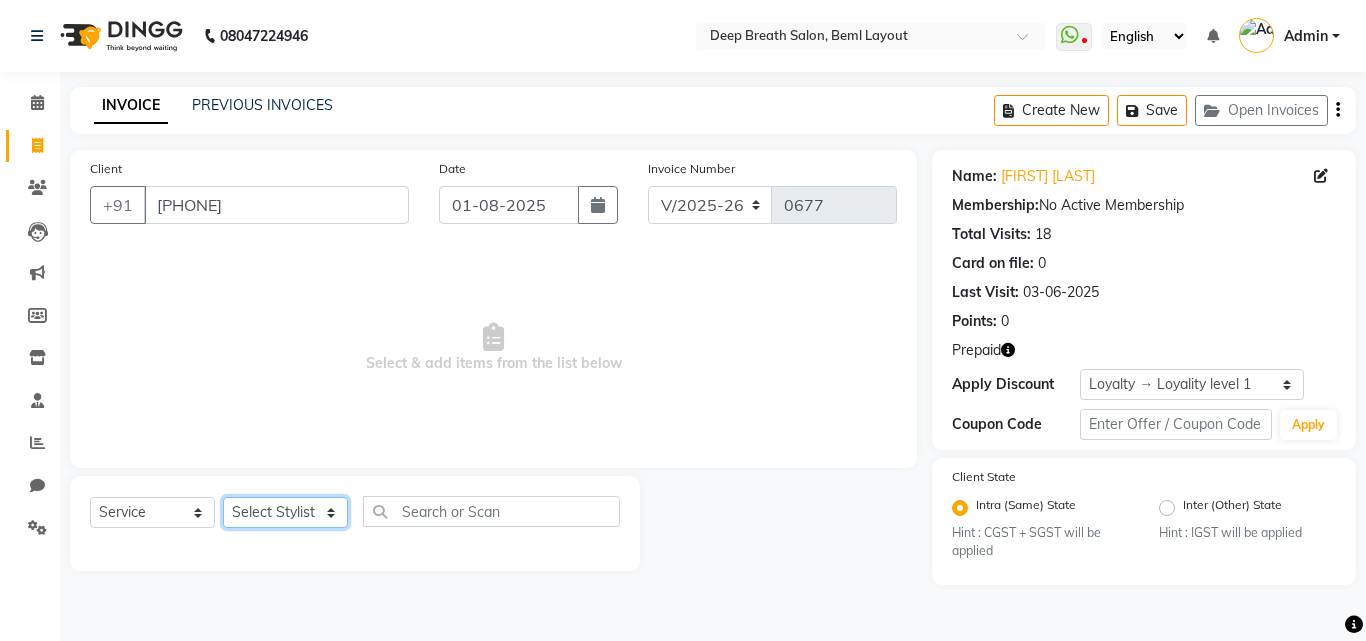 click on "Select Stylist Ali [FIRST] [FIRST] Kalpana Munmun Roy Nagesh Pallavi Mam Pavithra H C Poonam priyana  Saffal Shoyab Sumitra" 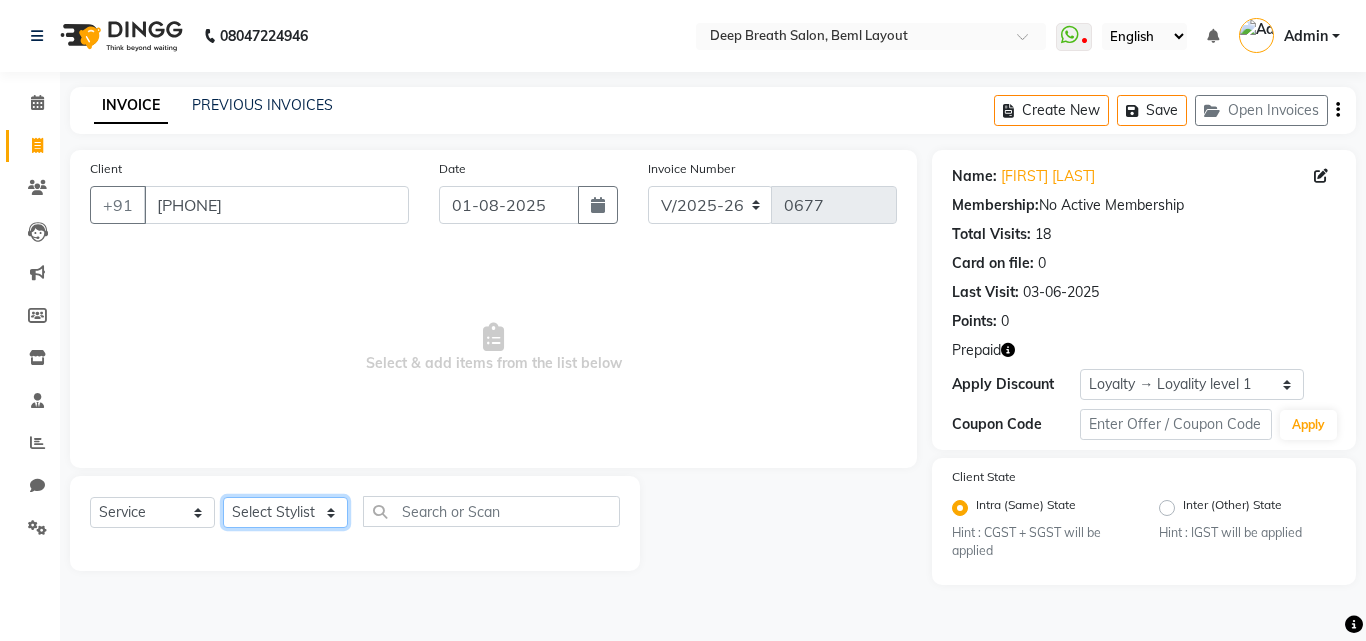 select on "82360" 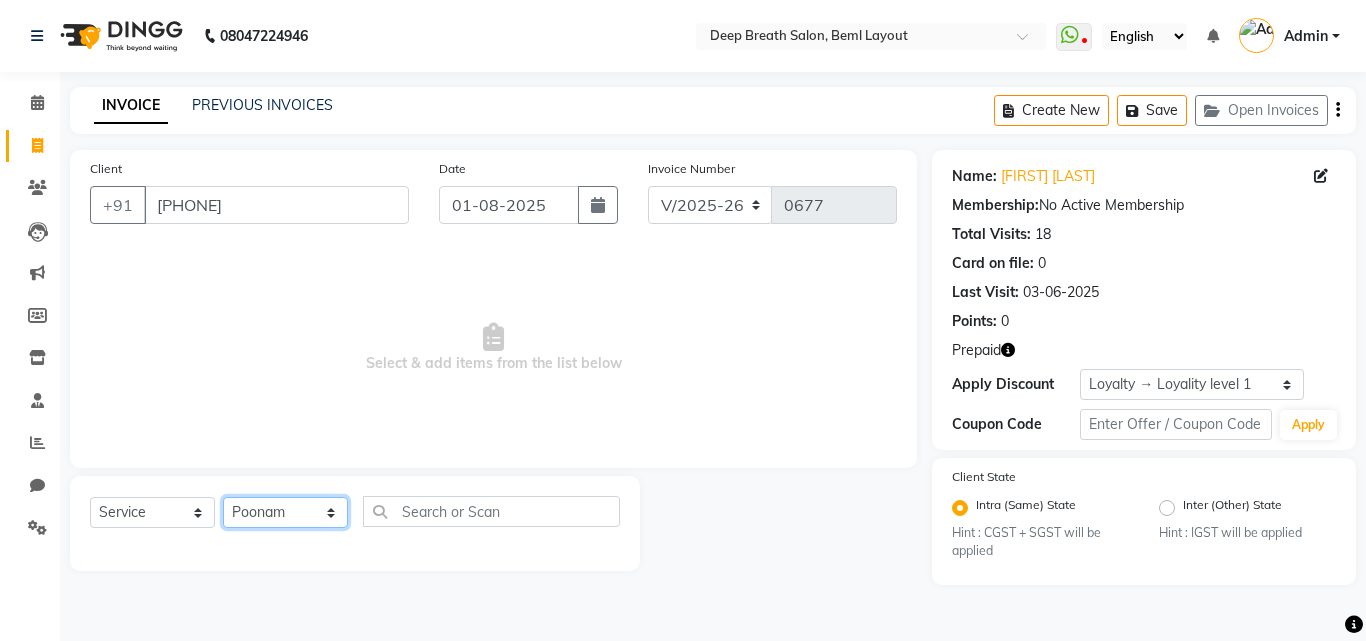 click on "Select Stylist Ali [FIRST] [FIRST] Kalpana Munmun Roy Nagesh Pallavi Mam Pavithra H C Poonam priyana  Saffal Shoyab Sumitra" 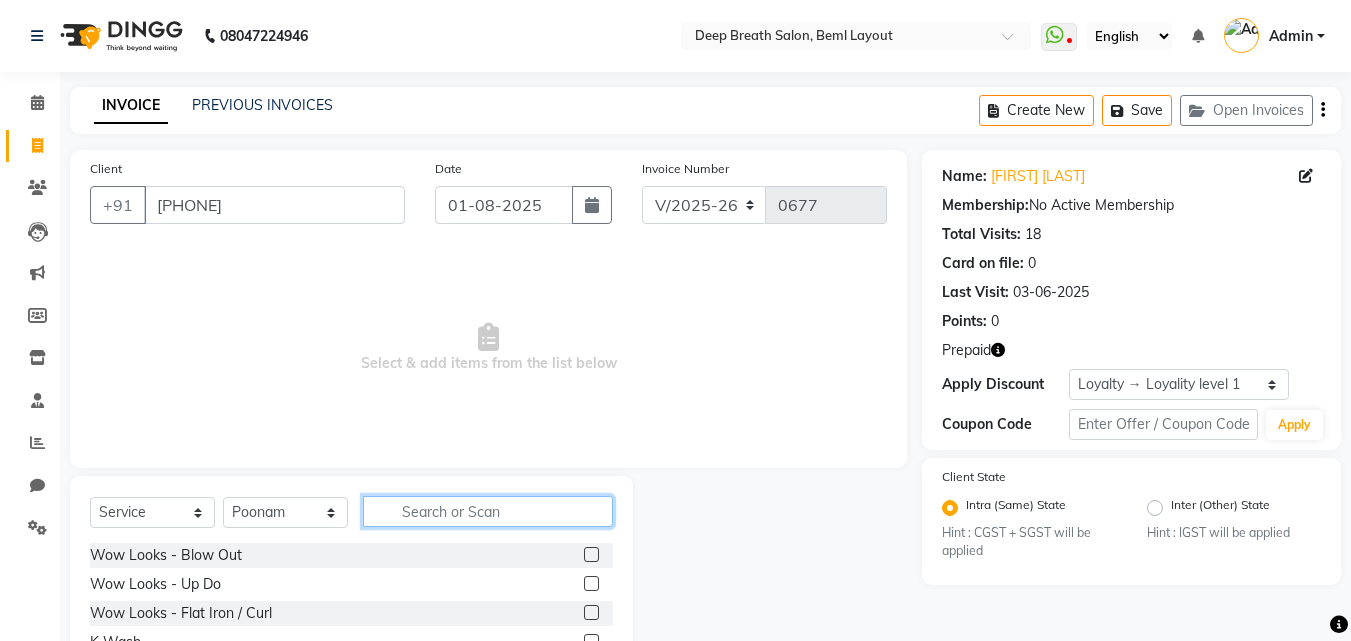 click 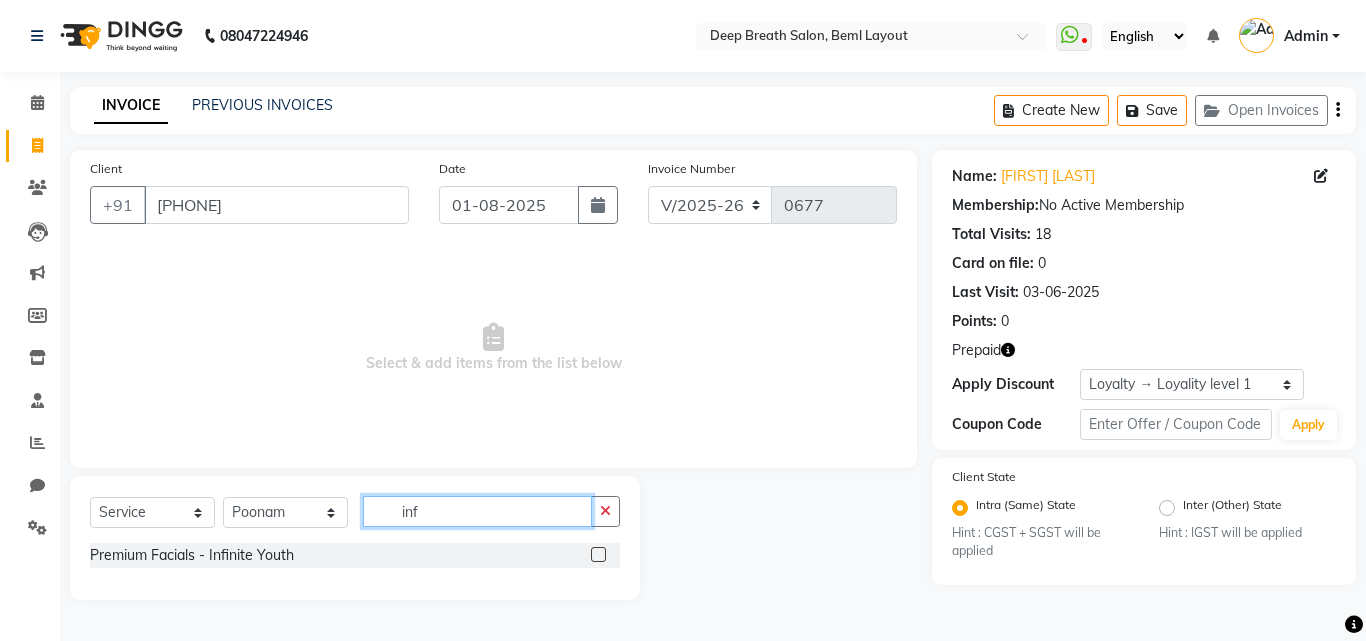 type on "inf" 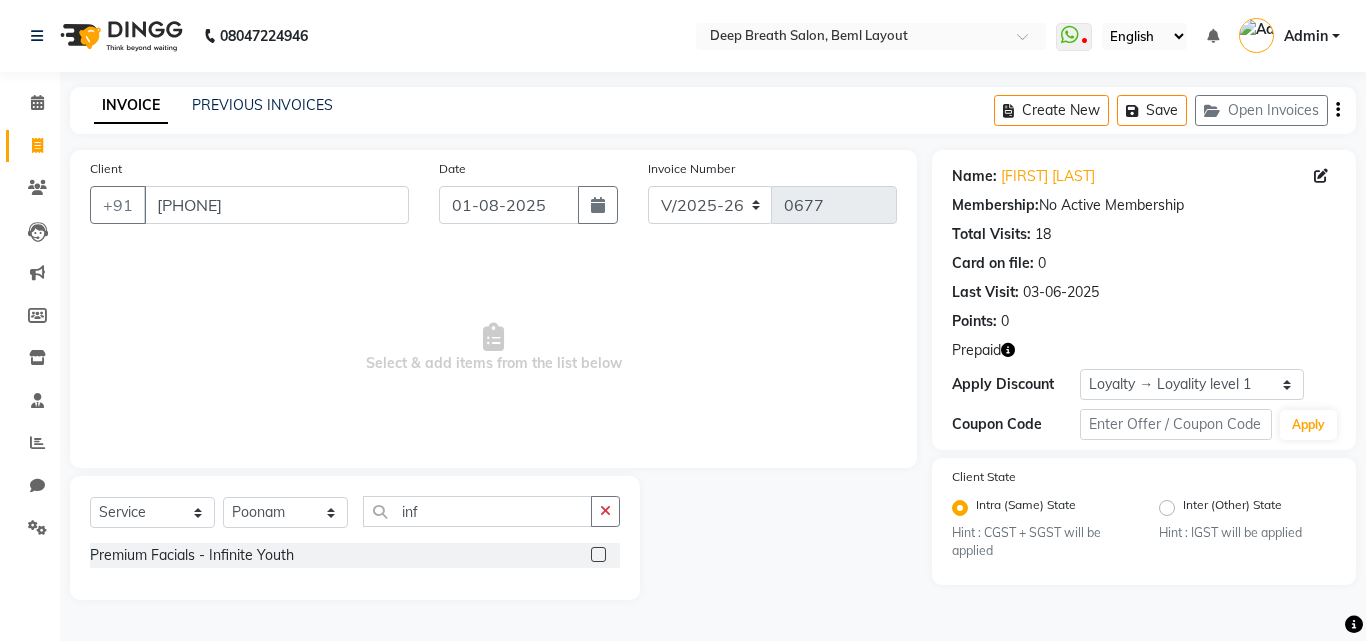 click on "Premium Facials - Infinite Youth" 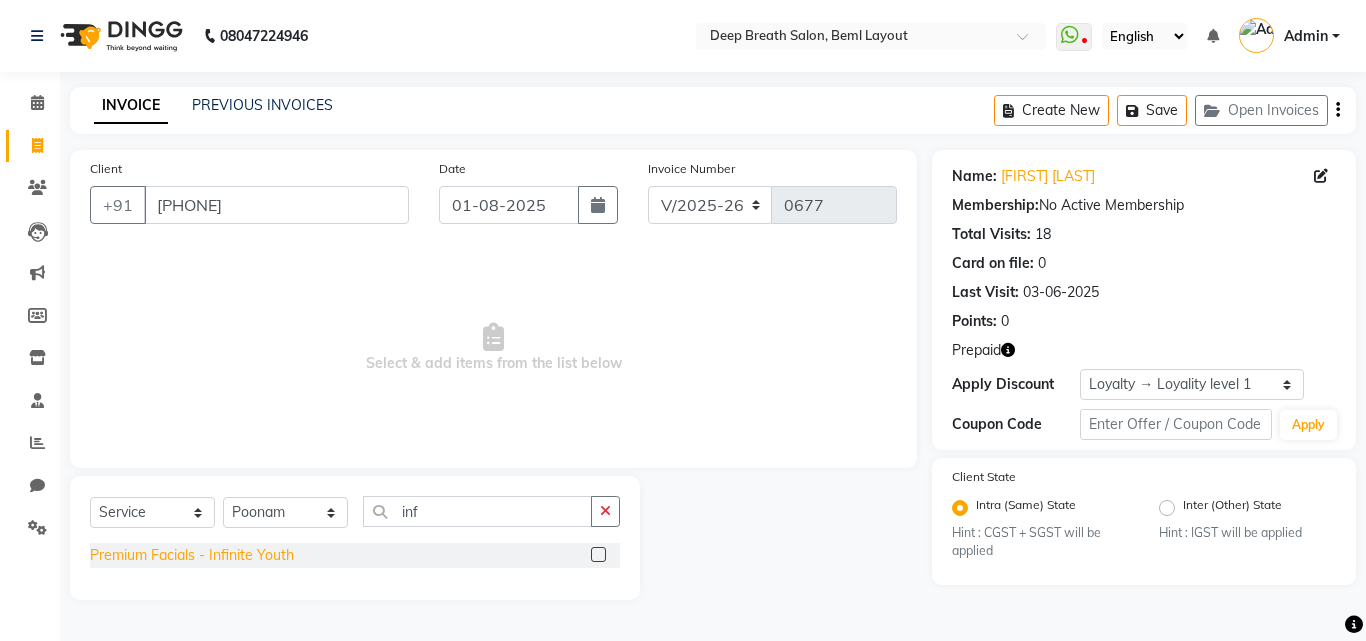 click on "Premium Facials - Infinite Youth" 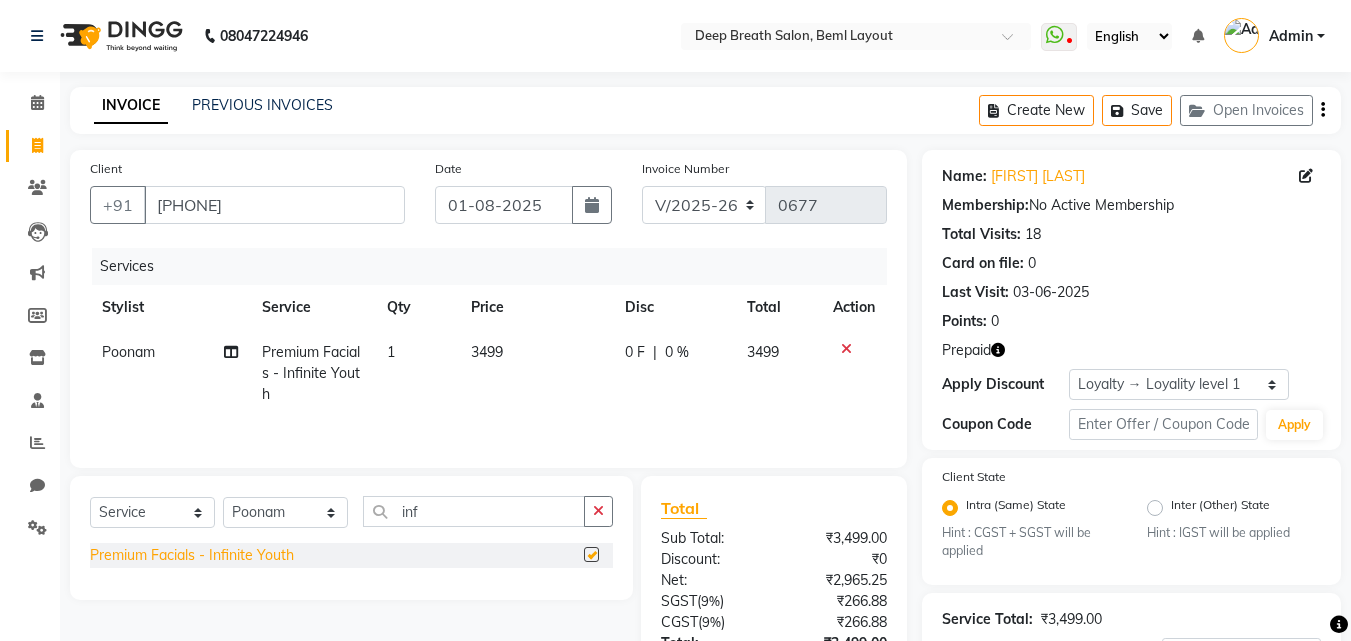 checkbox on "false" 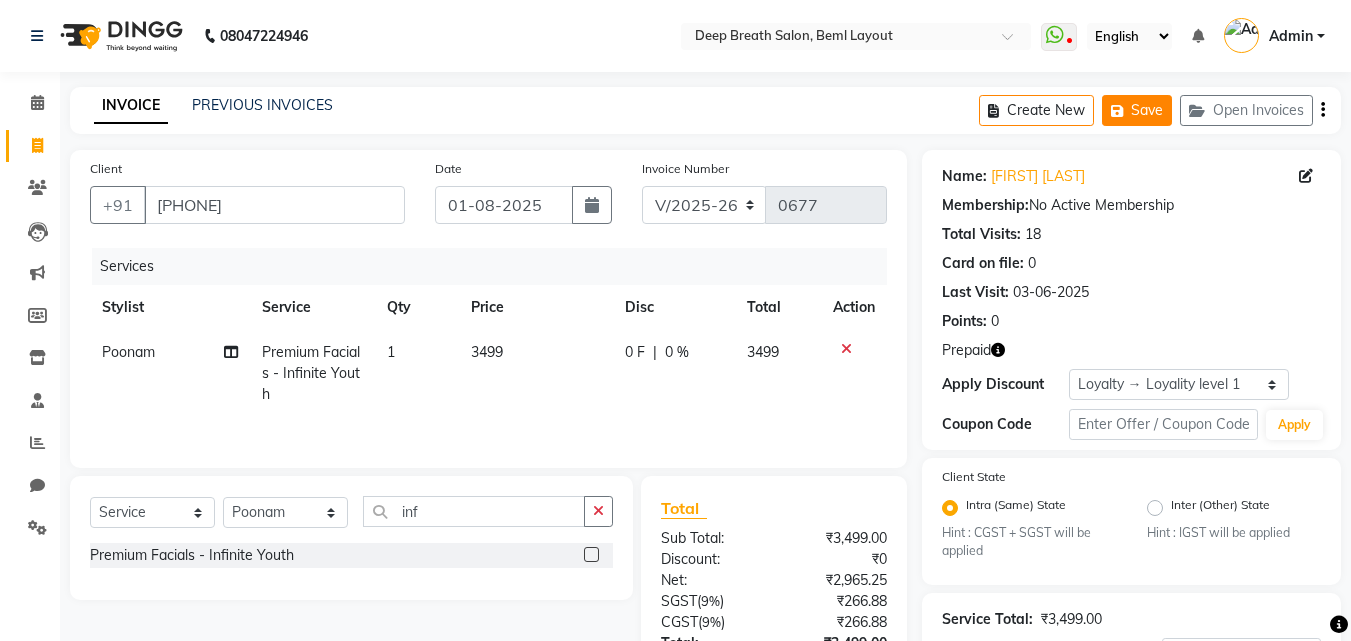 click on "Save" 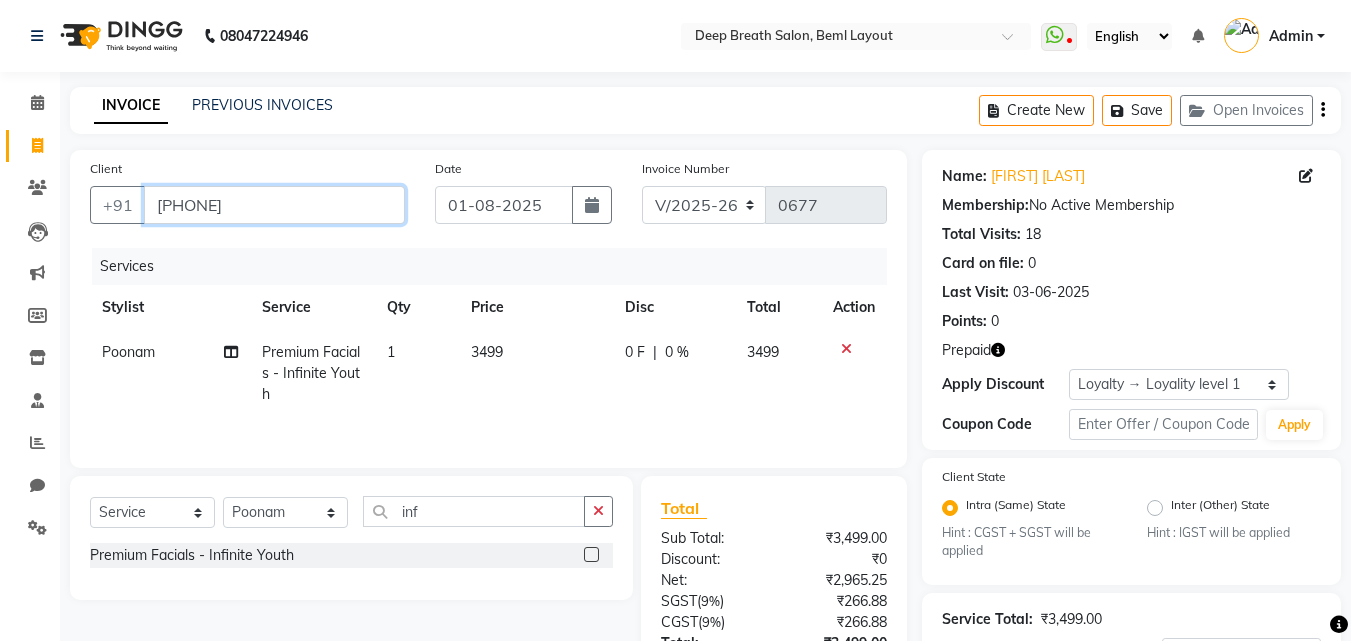 drag, startPoint x: 285, startPoint y: 193, endPoint x: 152, endPoint y: 195, distance: 133.01503 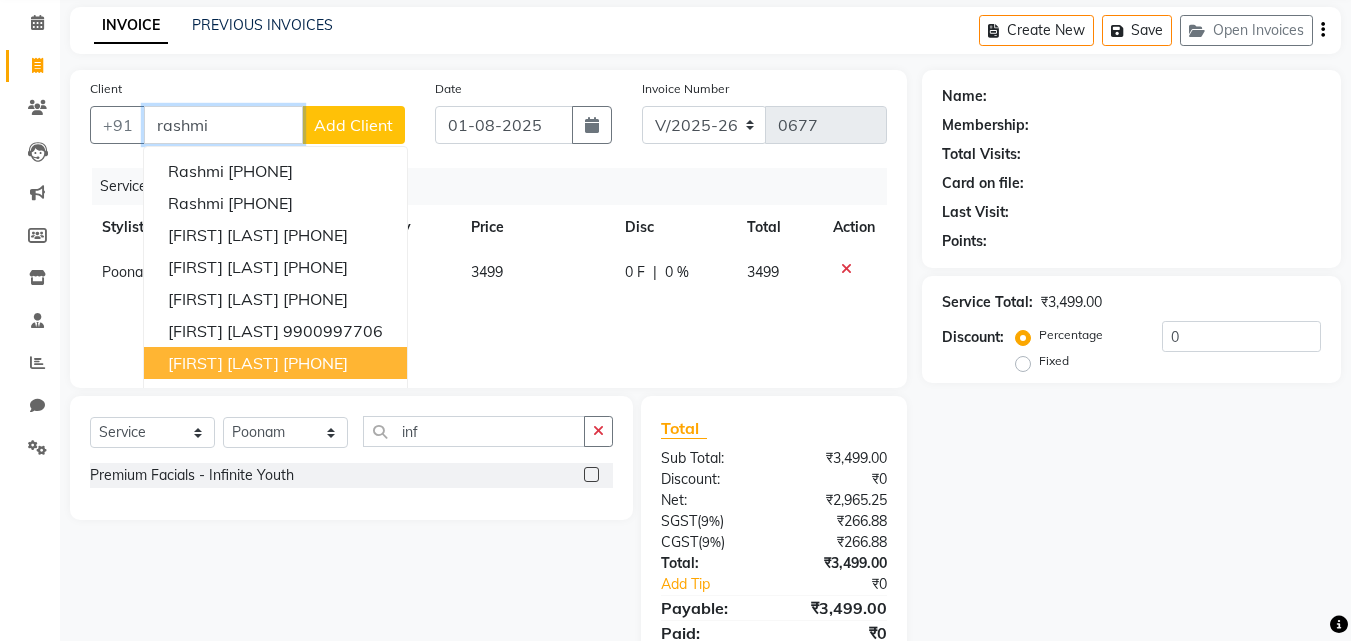 scroll, scrollTop: 100, scrollLeft: 0, axis: vertical 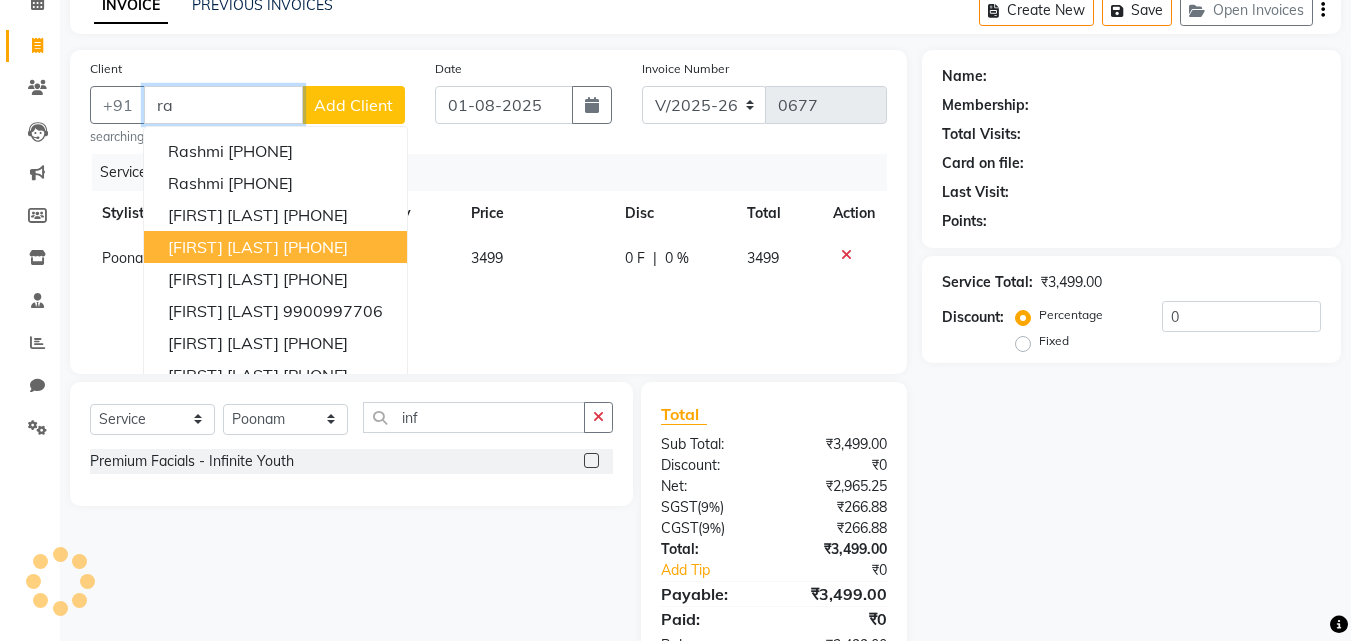 type on "r" 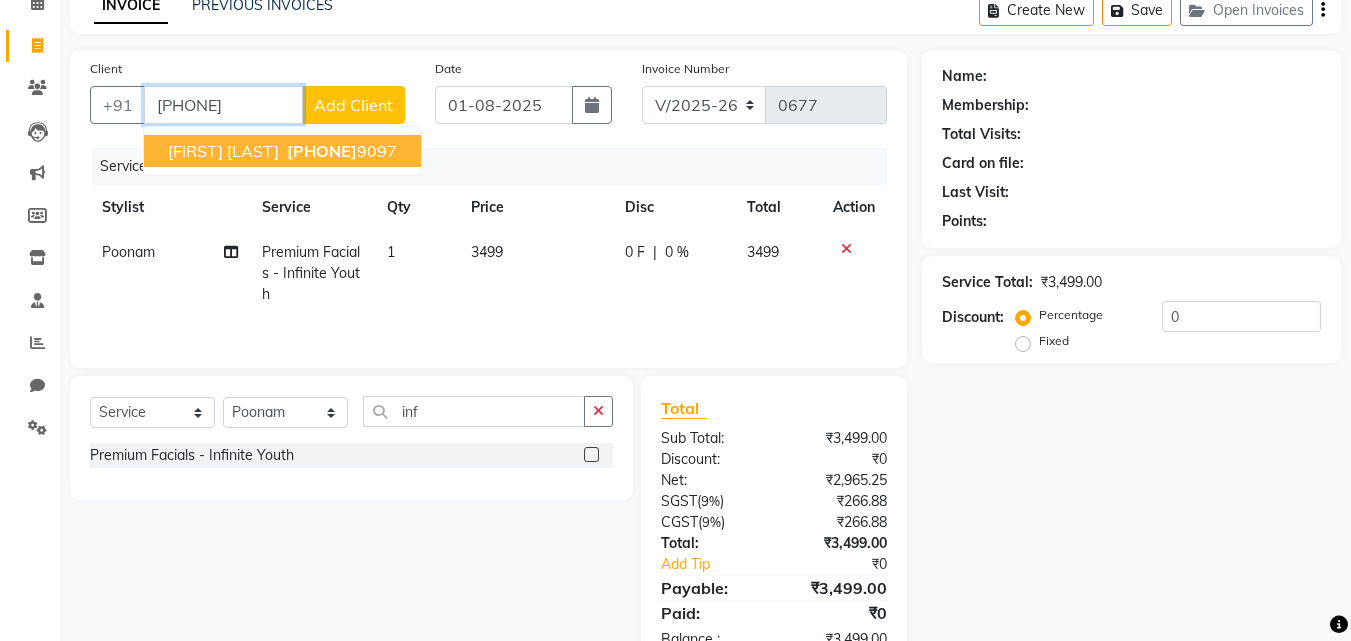 click on "[PHONE]" at bounding box center [322, 151] 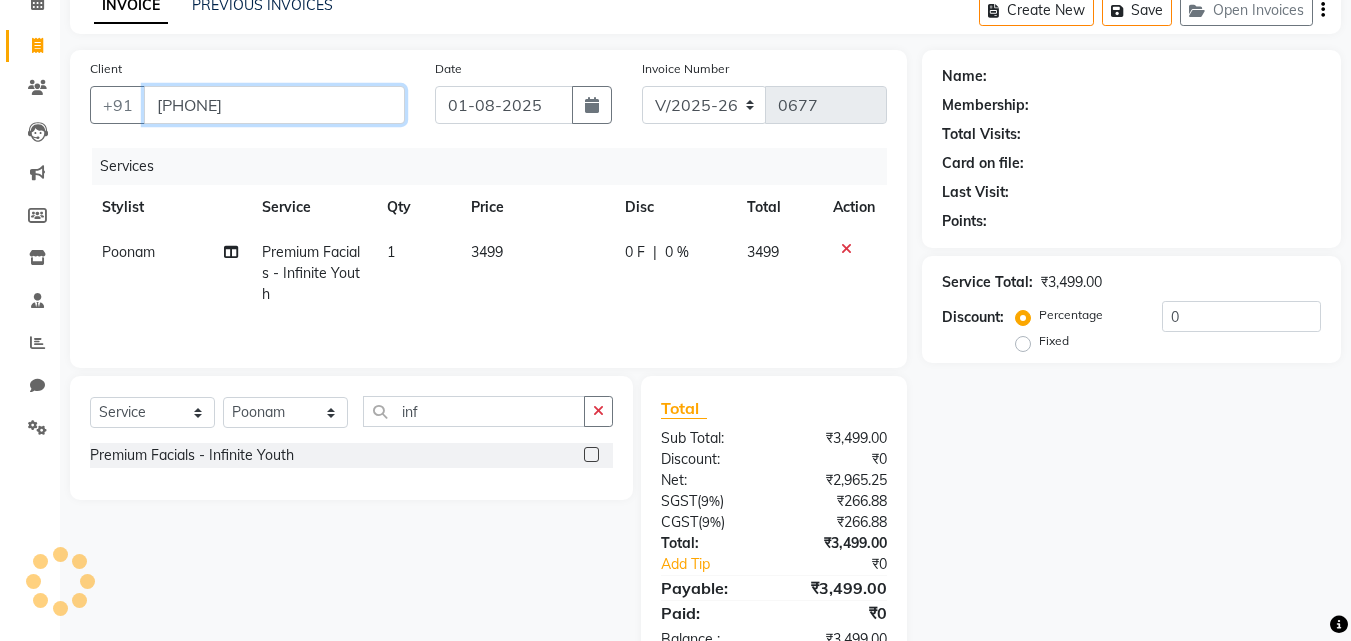 type on "[PHONE]" 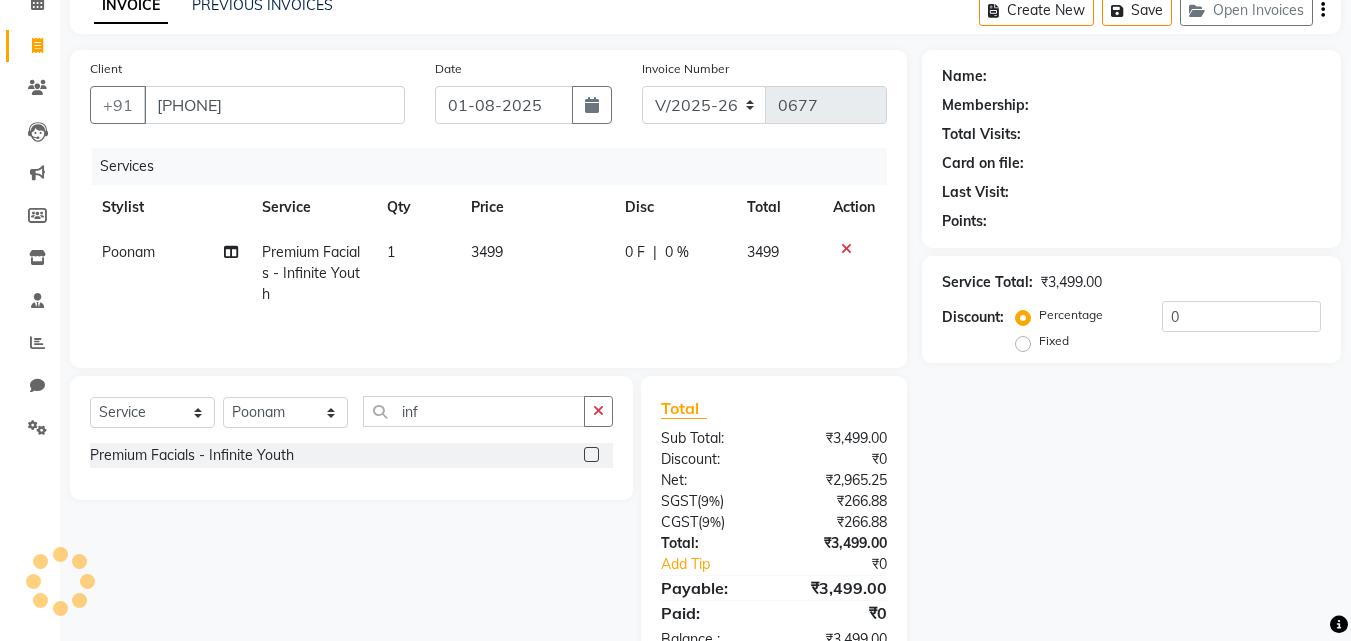 select on "1: Object" 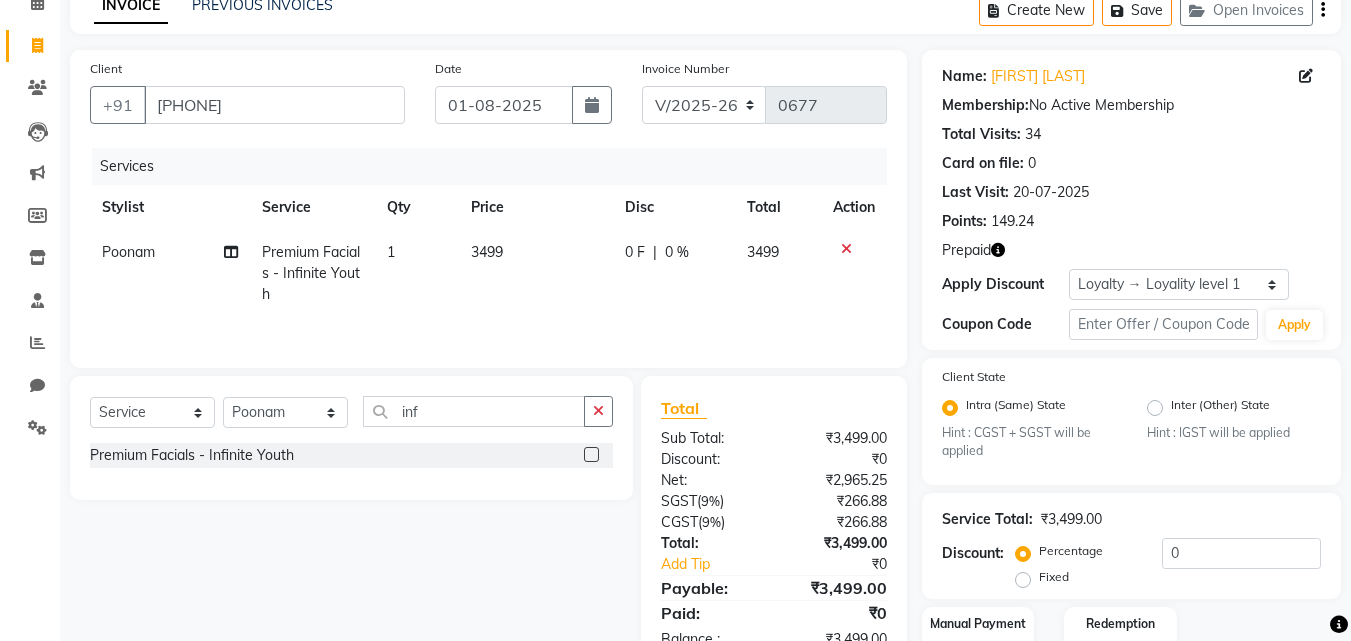 click 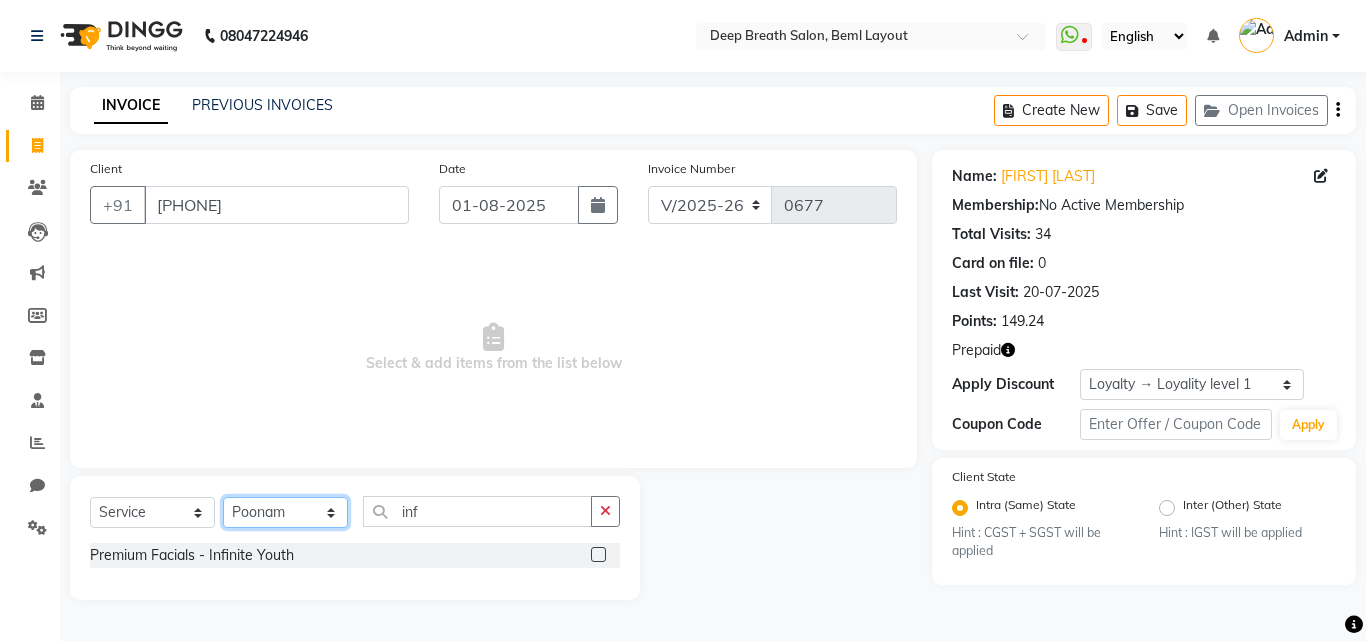 click on "Select Stylist Ali [FIRST] [FIRST] Kalpana Munmun Roy Nagesh Pallavi Mam Pavithra H C Poonam priyana  Saffal Shoyab Sumitra" 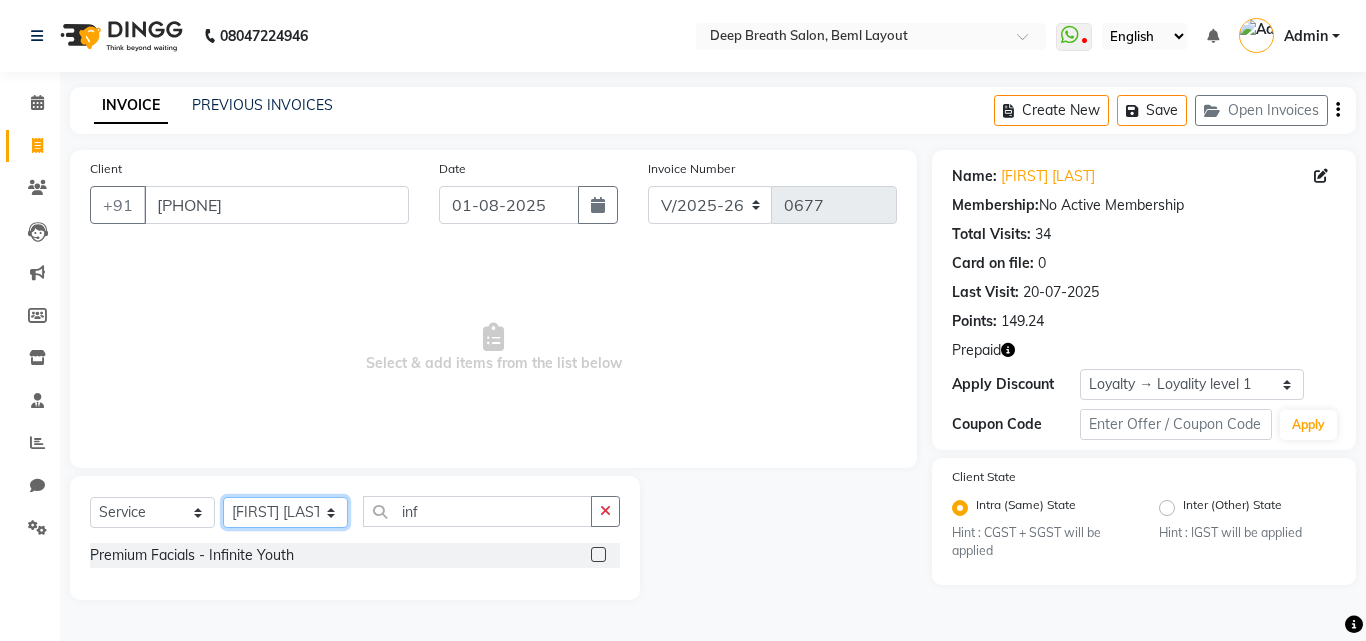 click on "Select Stylist Ali [FIRST] [FIRST] Kalpana Munmun Roy Nagesh Pallavi Mam Pavithra H C Poonam priyana  Saffal Shoyab Sumitra" 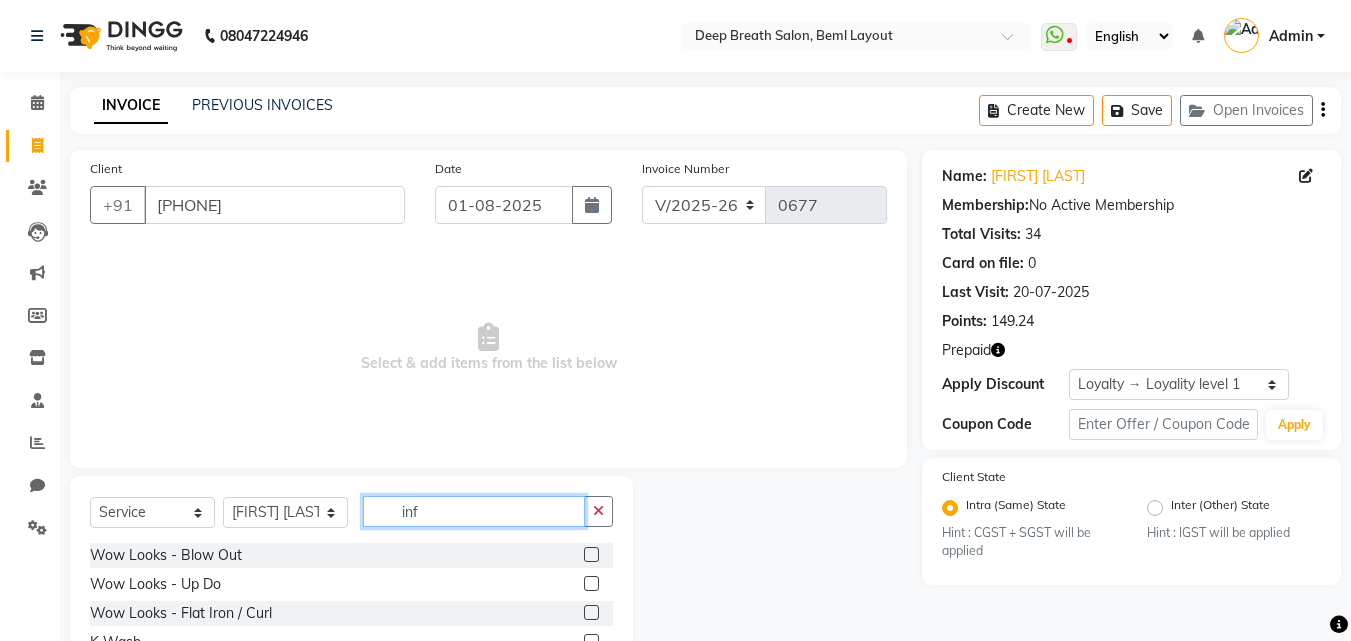drag, startPoint x: 473, startPoint y: 508, endPoint x: 381, endPoint y: 512, distance: 92.086914 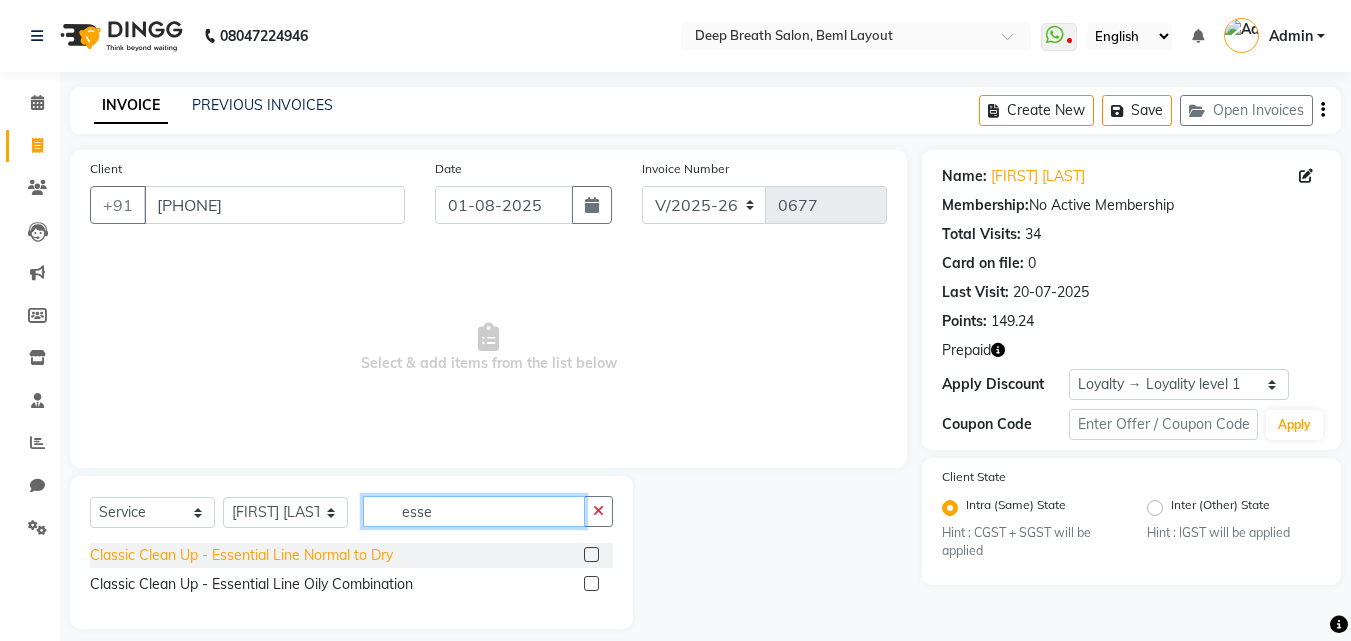 type on "esse" 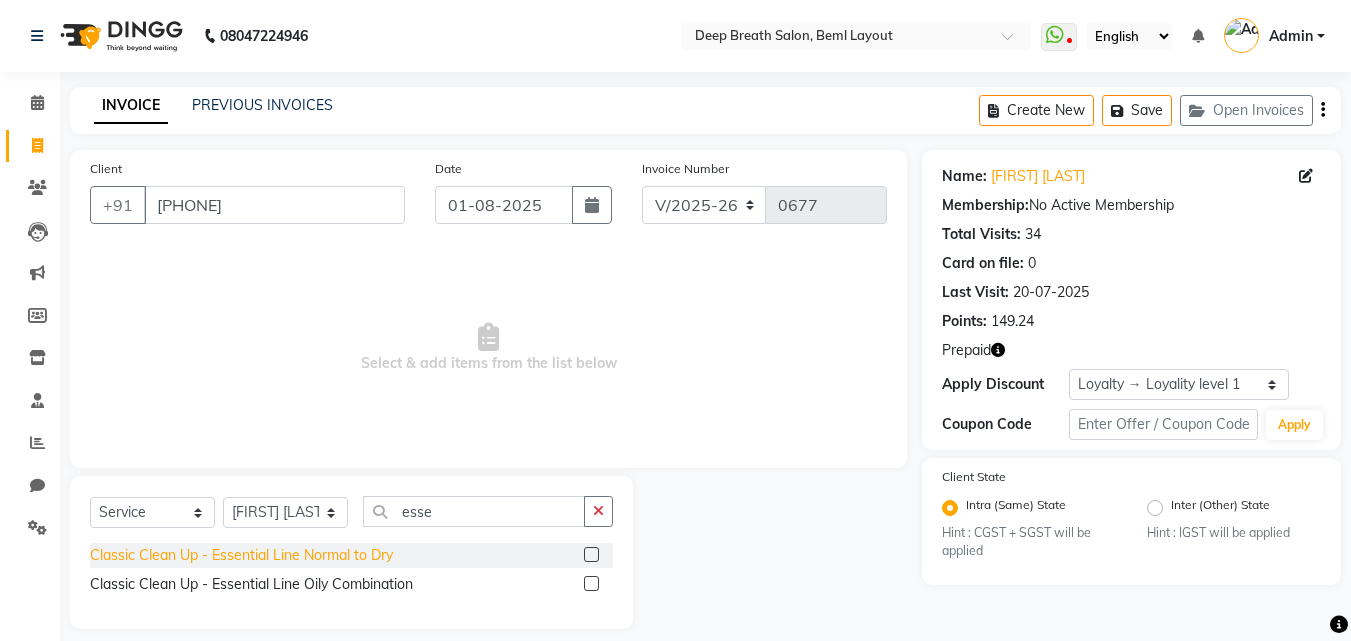 click on "Classic Clean Up - Essential Line Normal to Dry" 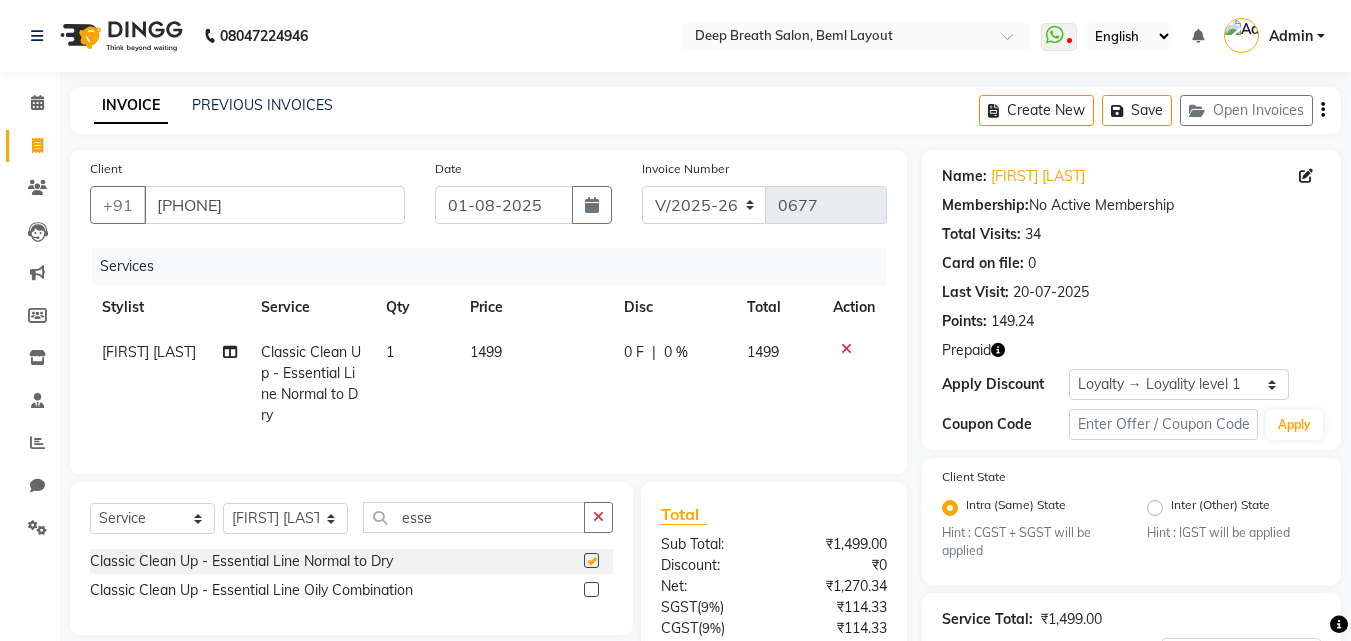 checkbox on "false" 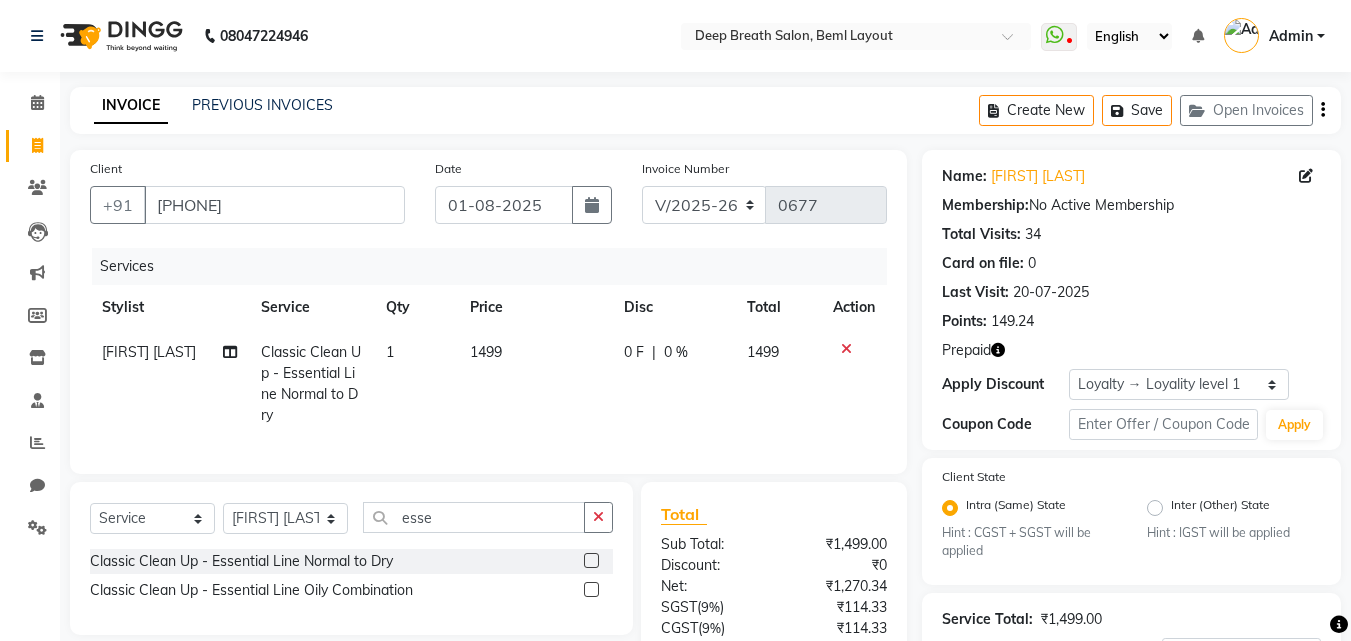 click on "1499" 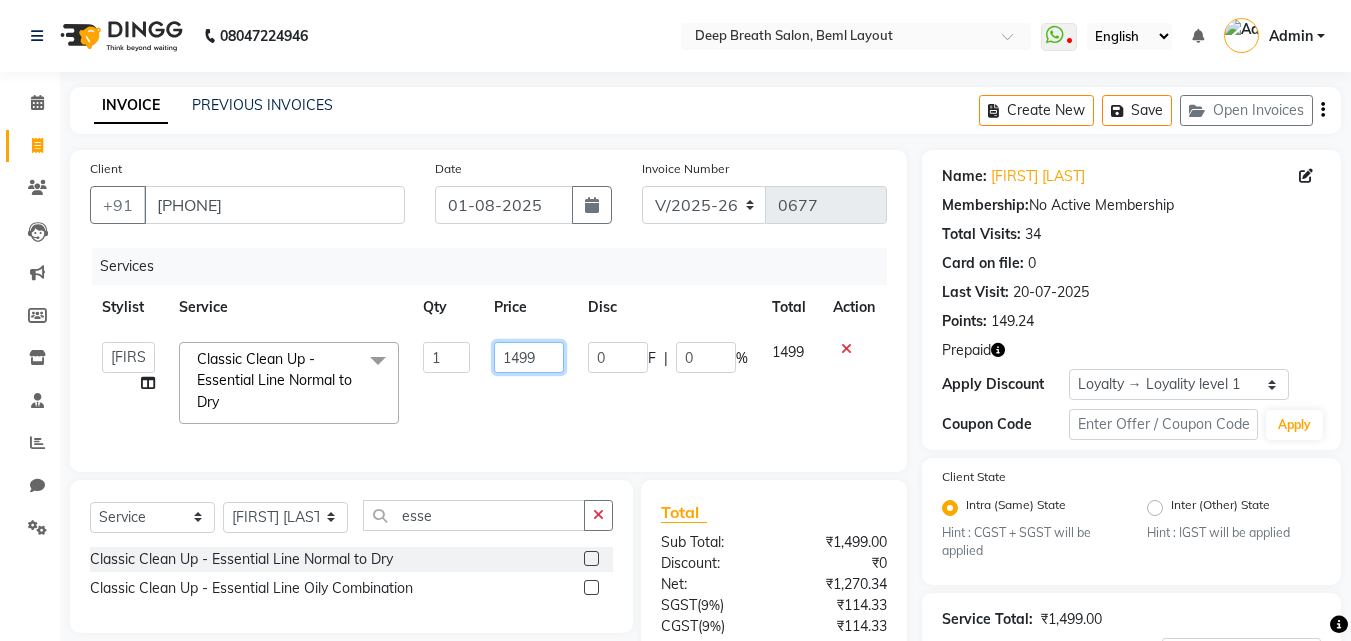 click on "1499" 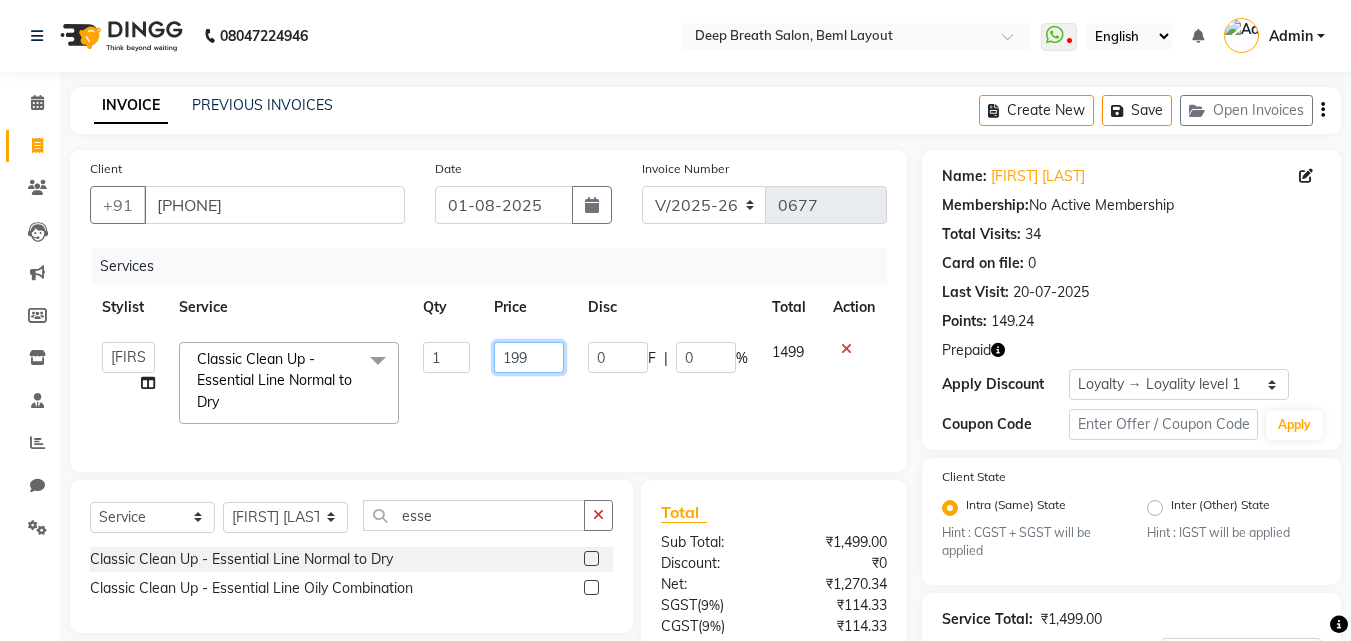 type on "1999" 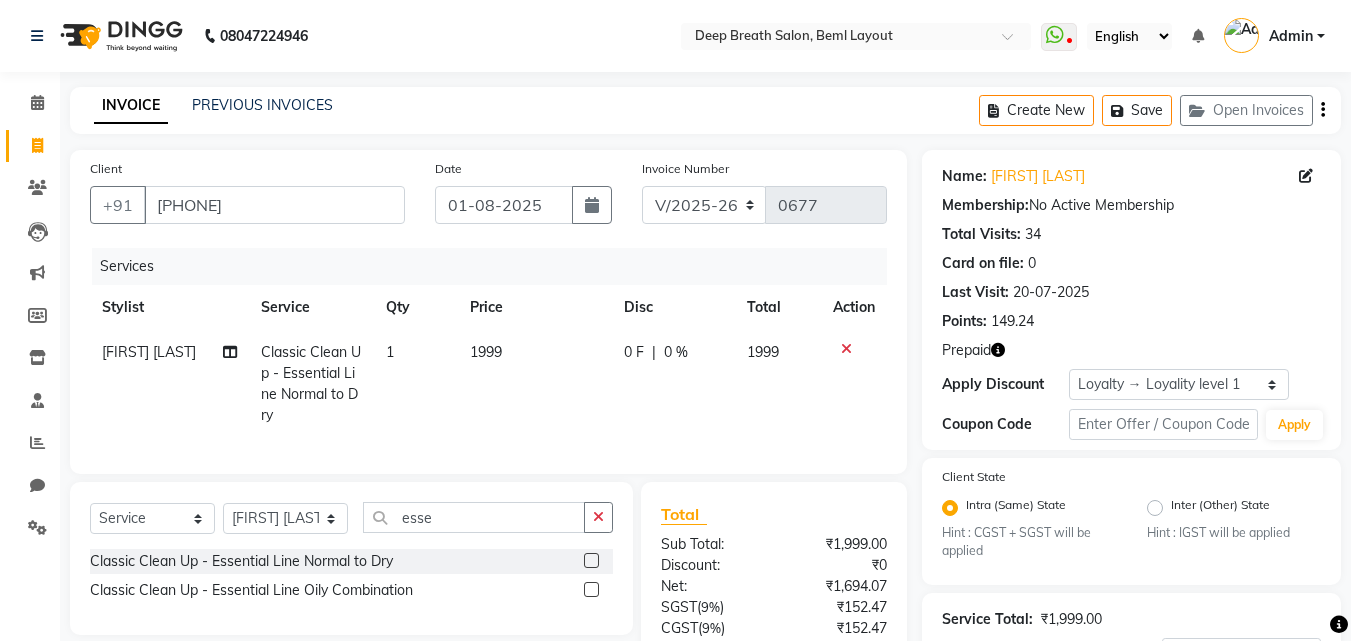 click on "1999" 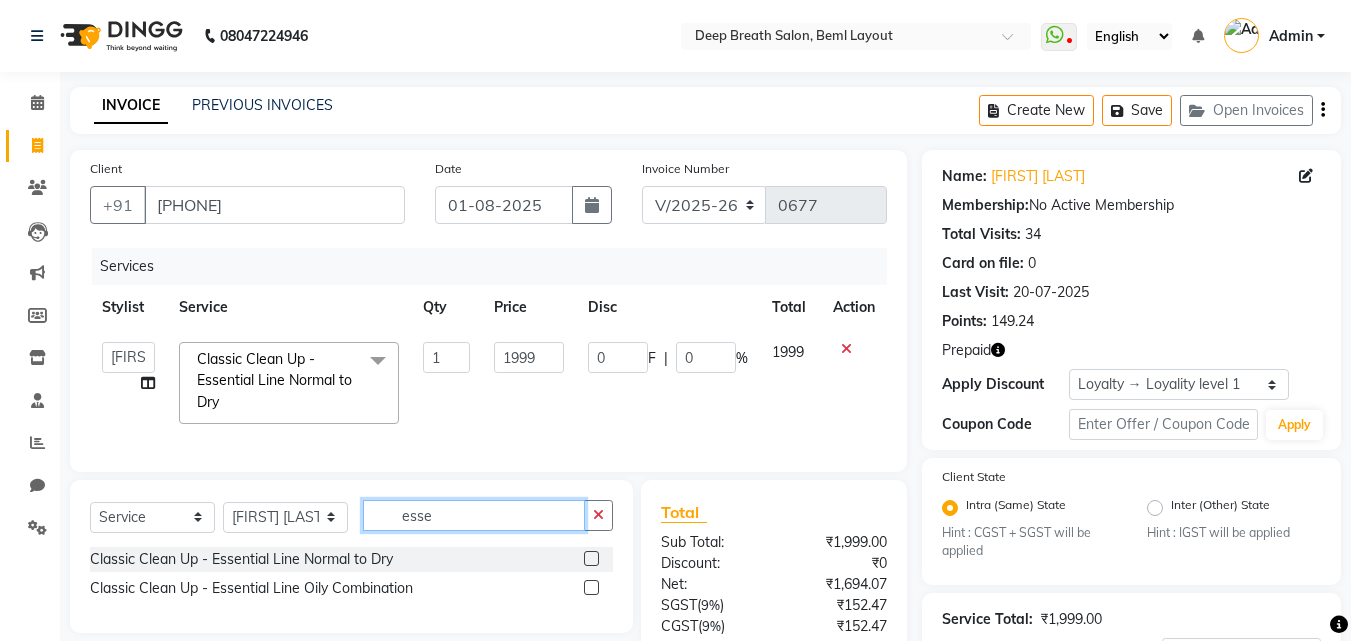 drag, startPoint x: 457, startPoint y: 533, endPoint x: 371, endPoint y: 537, distance: 86.09297 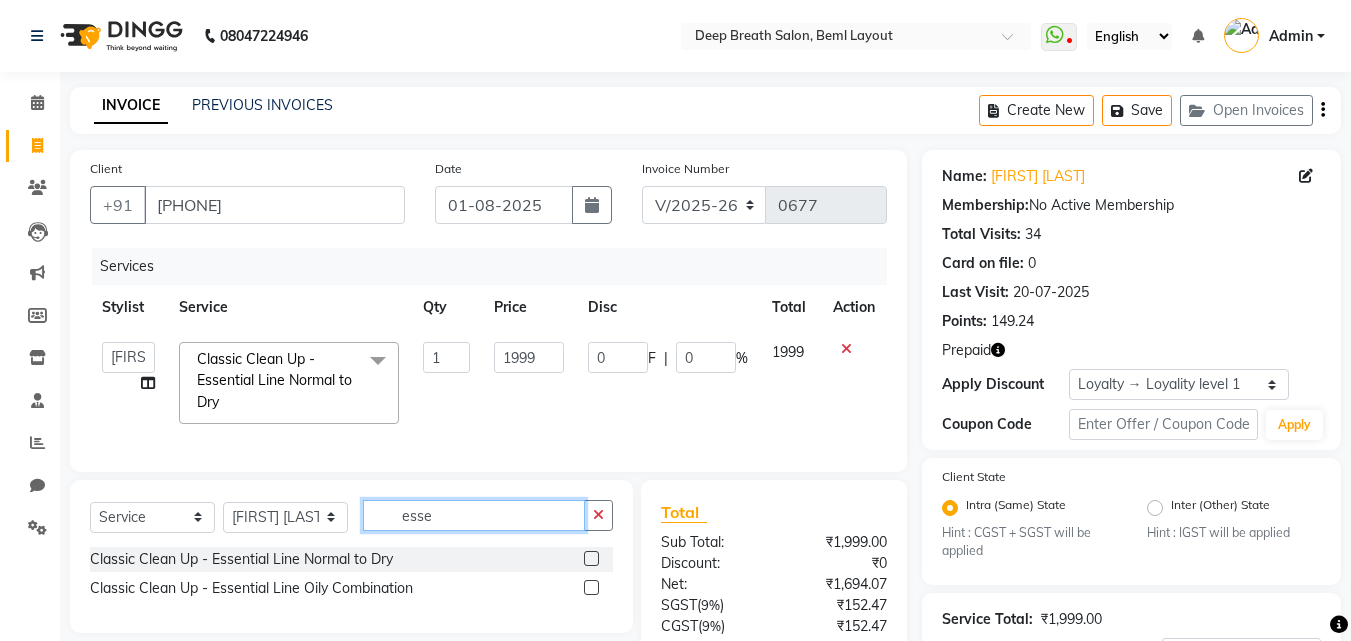 click on "esse" 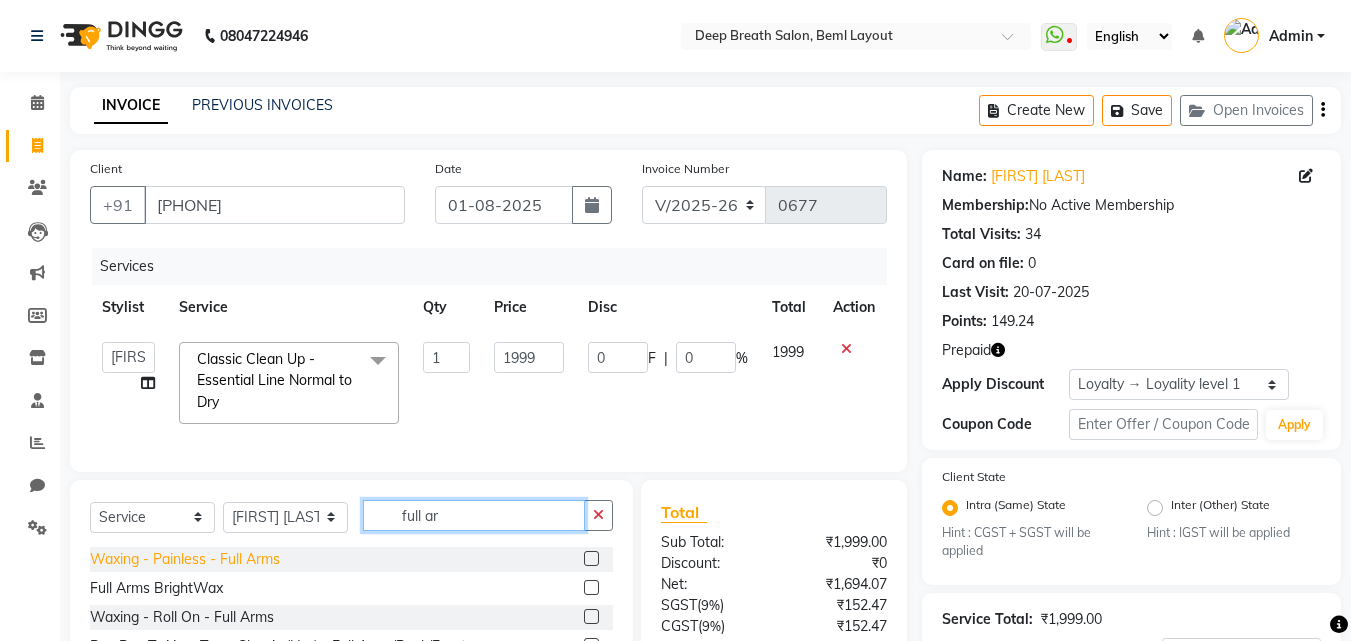 type on "full ar" 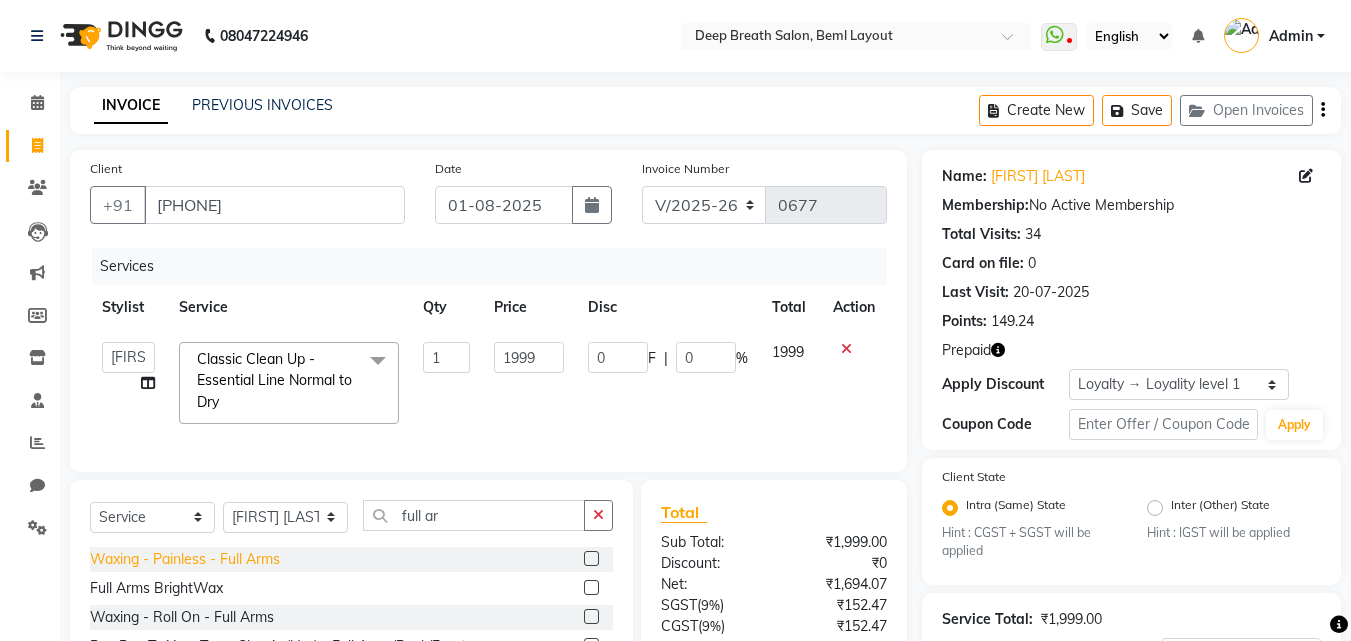 click on "Waxing - Painless - Full Arms" 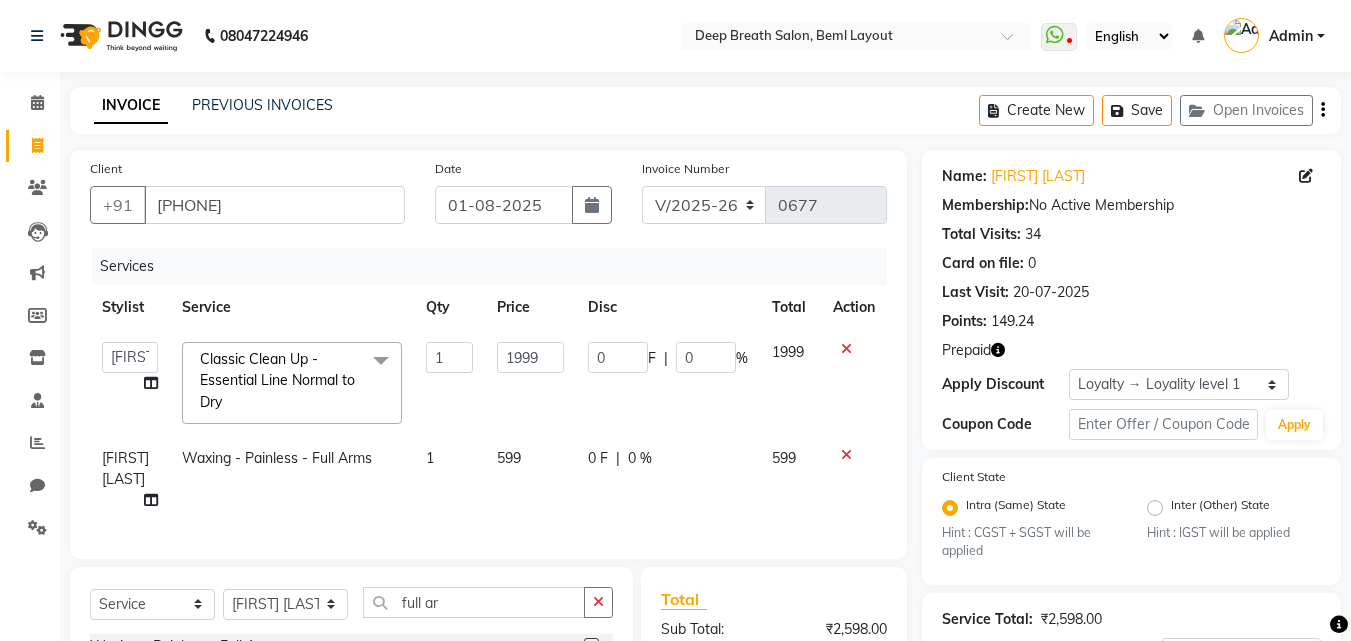 checkbox on "false" 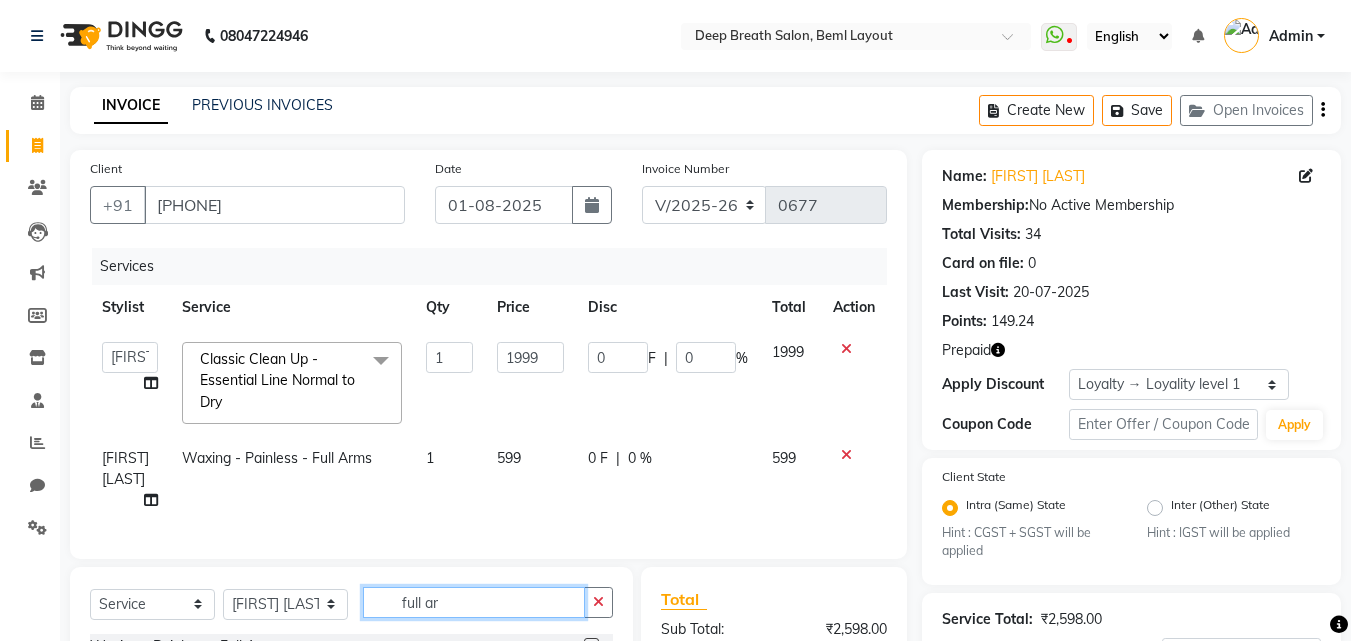 drag, startPoint x: 449, startPoint y: 597, endPoint x: 377, endPoint y: 602, distance: 72.1734 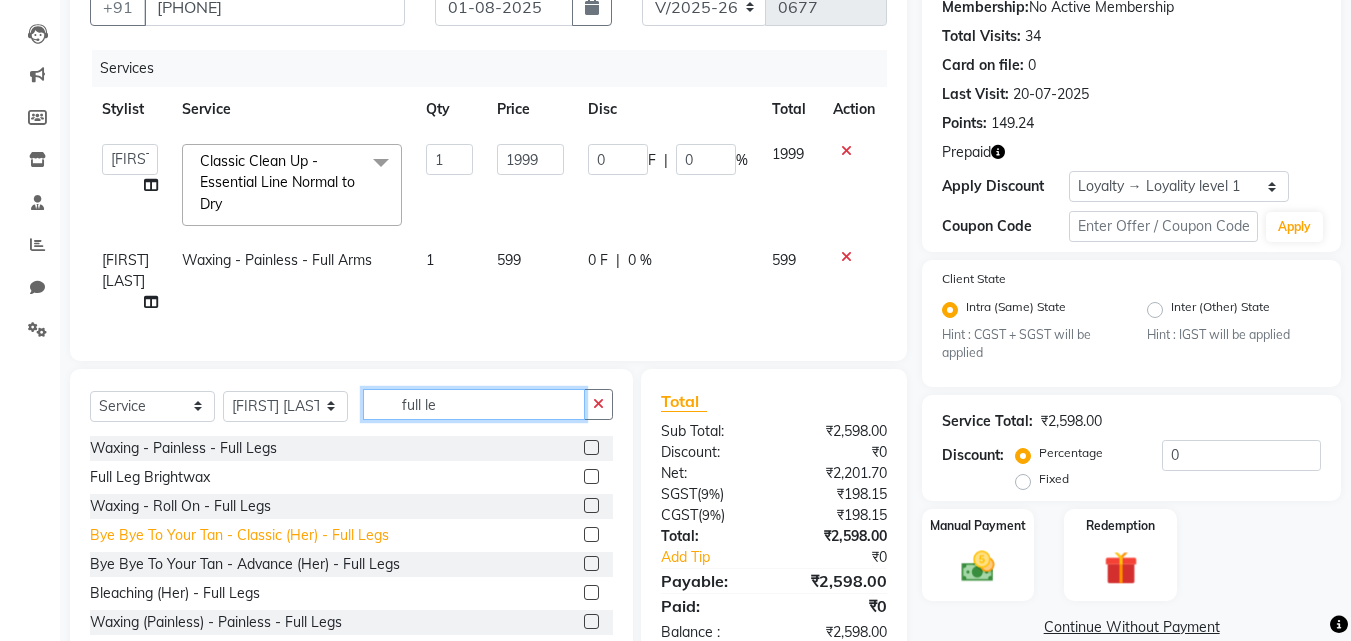 scroll, scrollTop: 200, scrollLeft: 0, axis: vertical 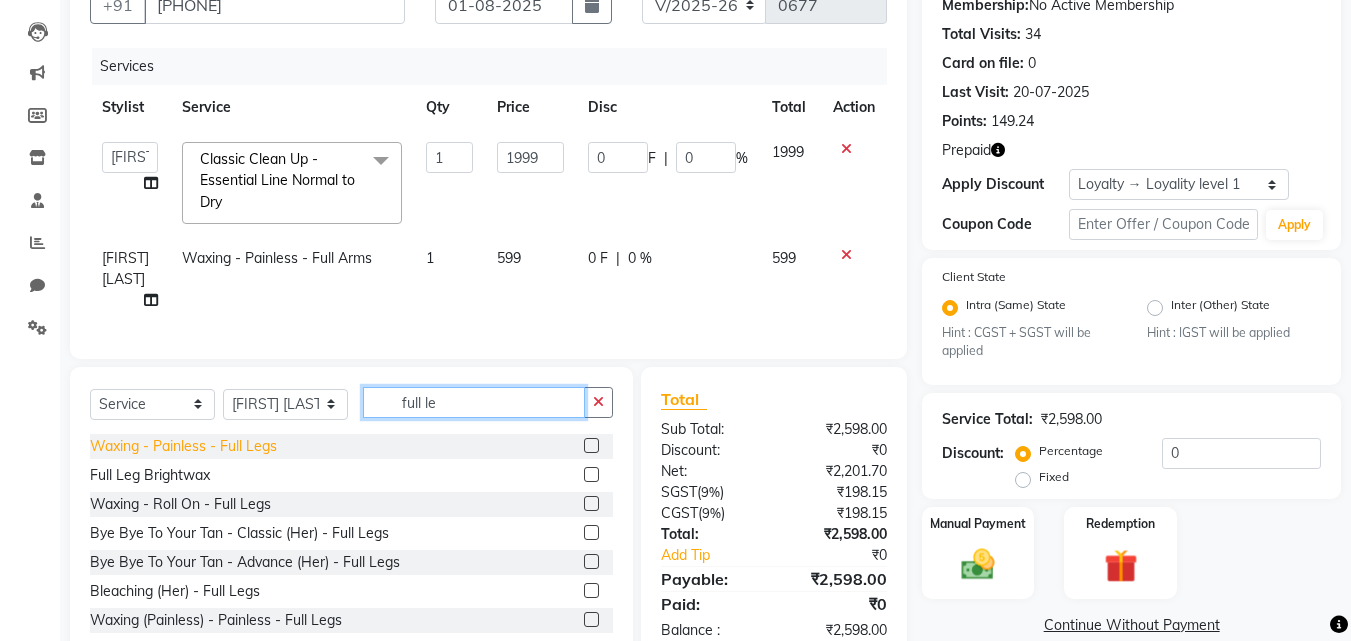 type on "full le" 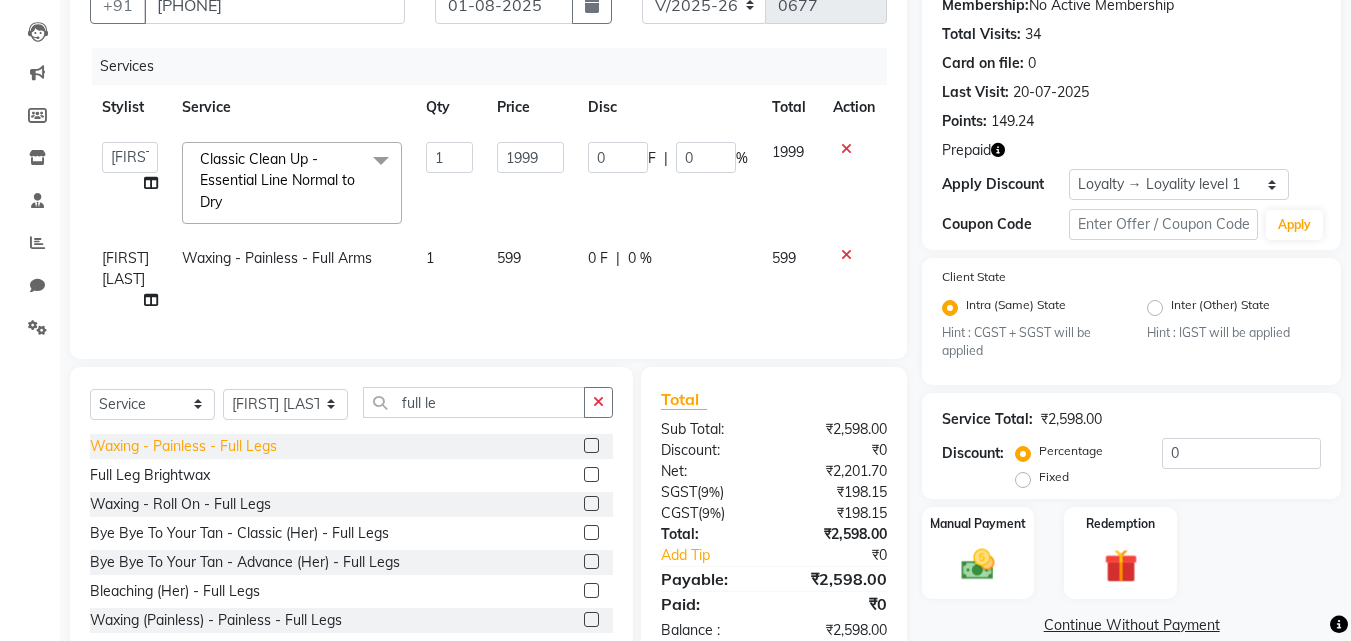 click on "Waxing - Painless - Full Legs" 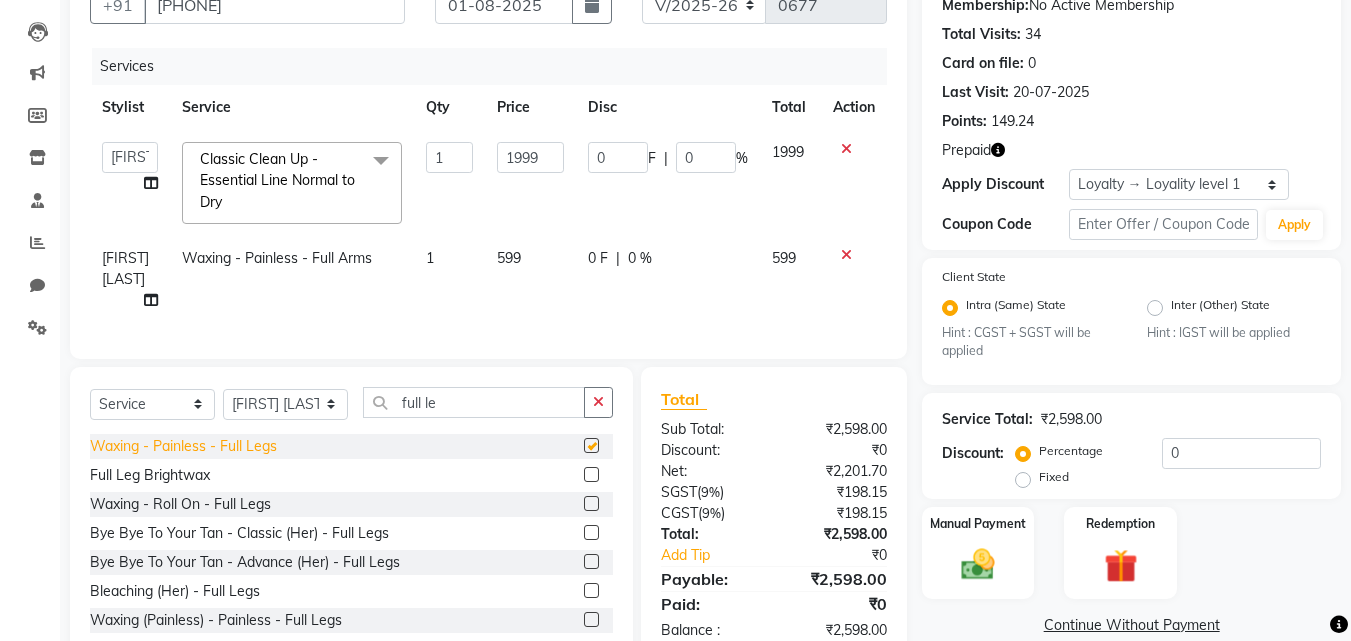 checkbox on "false" 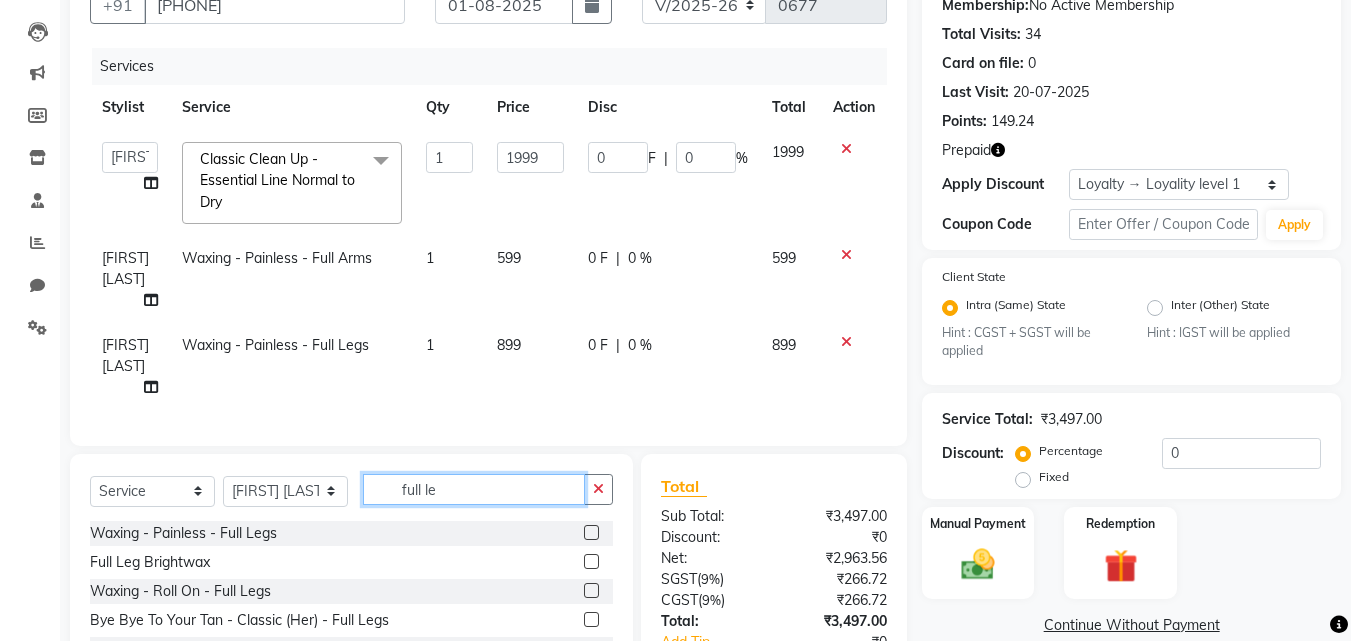 drag, startPoint x: 448, startPoint y: 463, endPoint x: 386, endPoint y: 465, distance: 62.03225 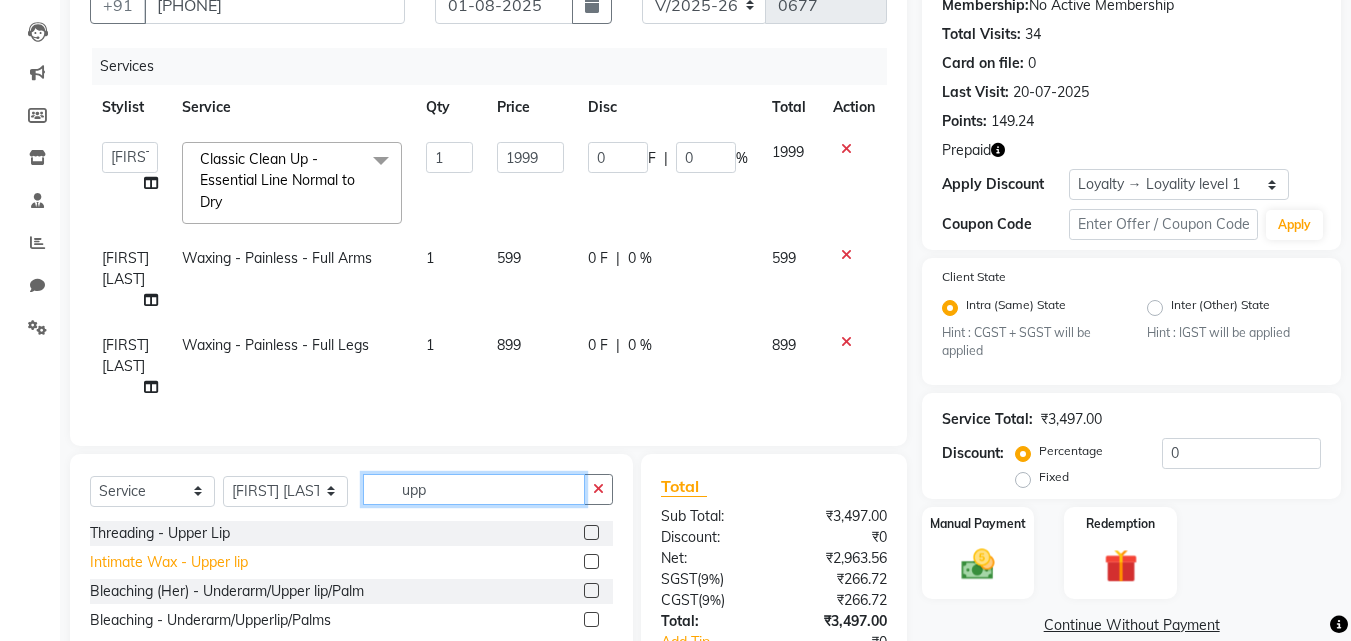 type on "upp" 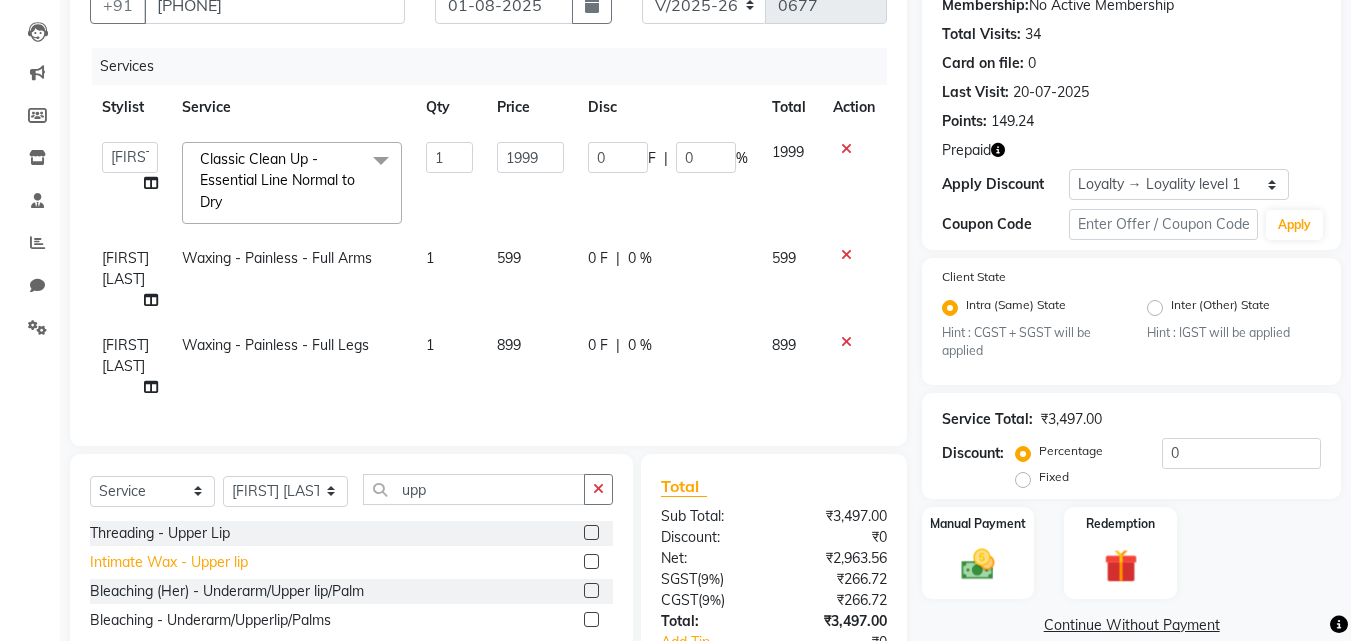 click on "Intimate Wax - Upper lip" 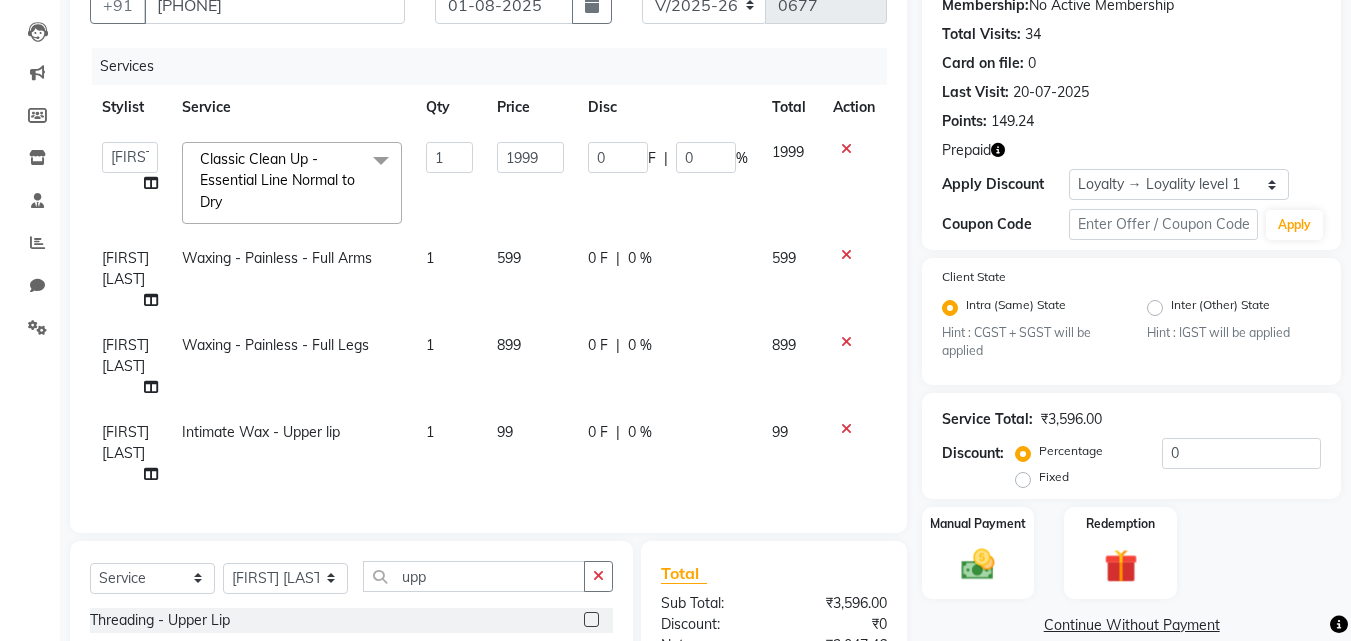 checkbox on "false" 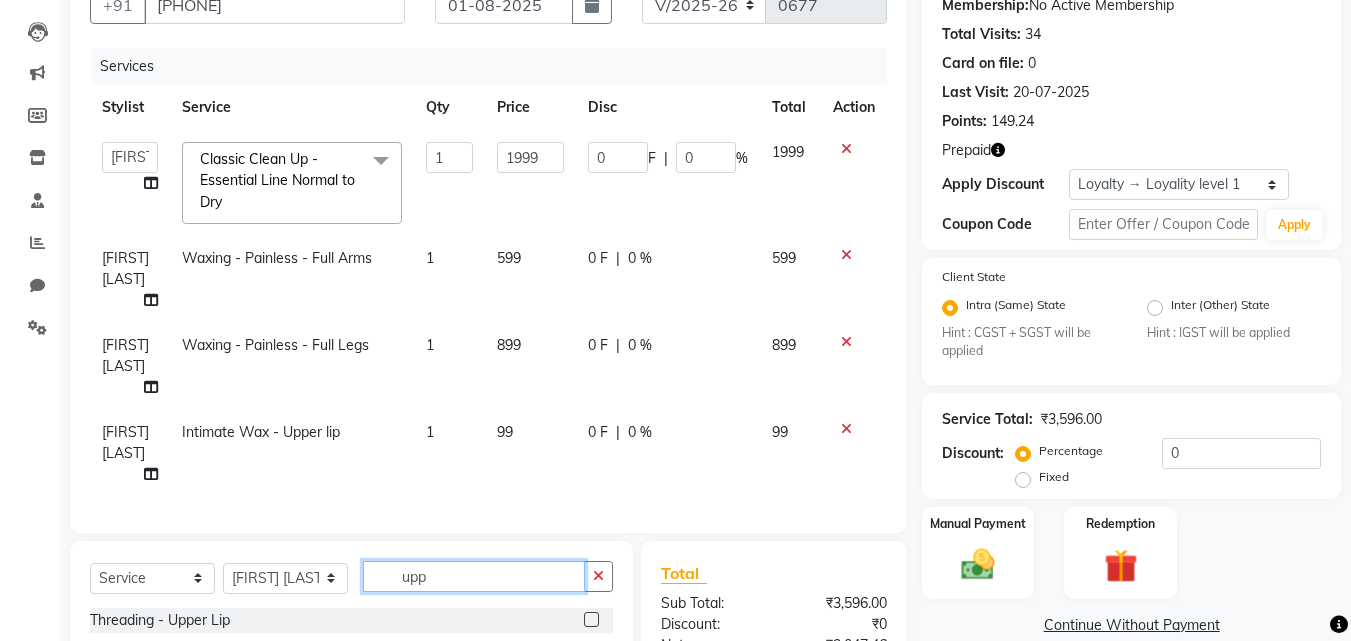 drag, startPoint x: 415, startPoint y: 526, endPoint x: 398, endPoint y: 527, distance: 17.029387 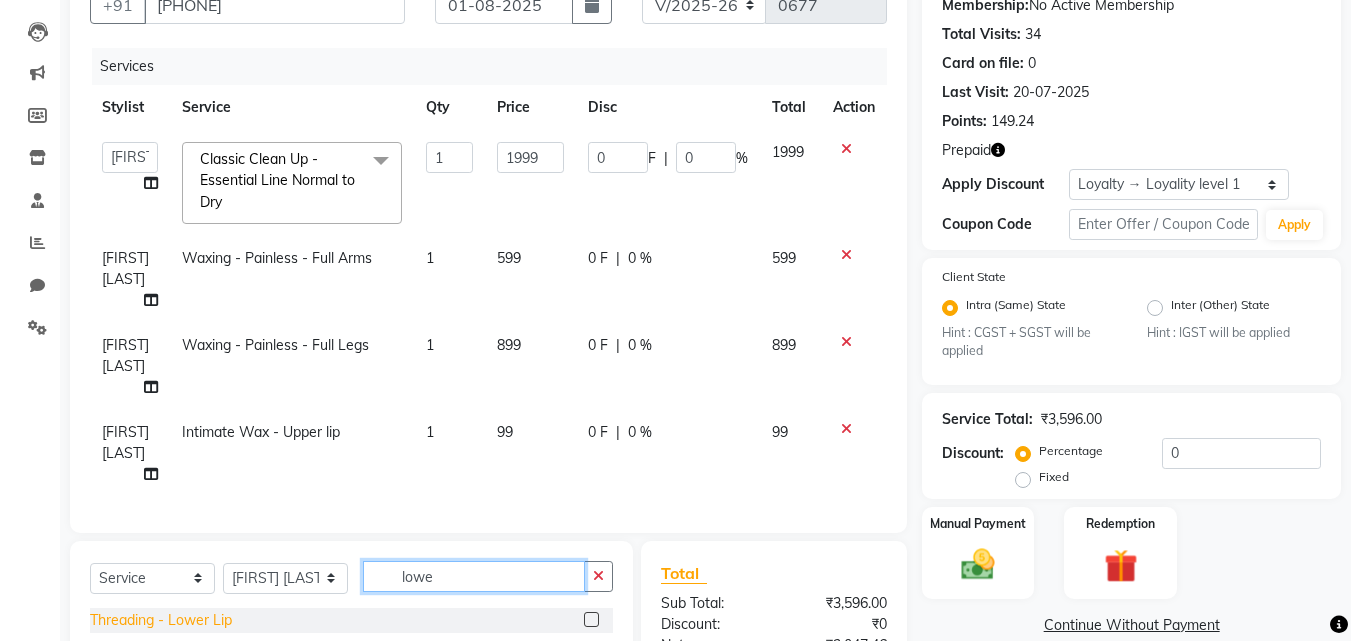 type on "lowe" 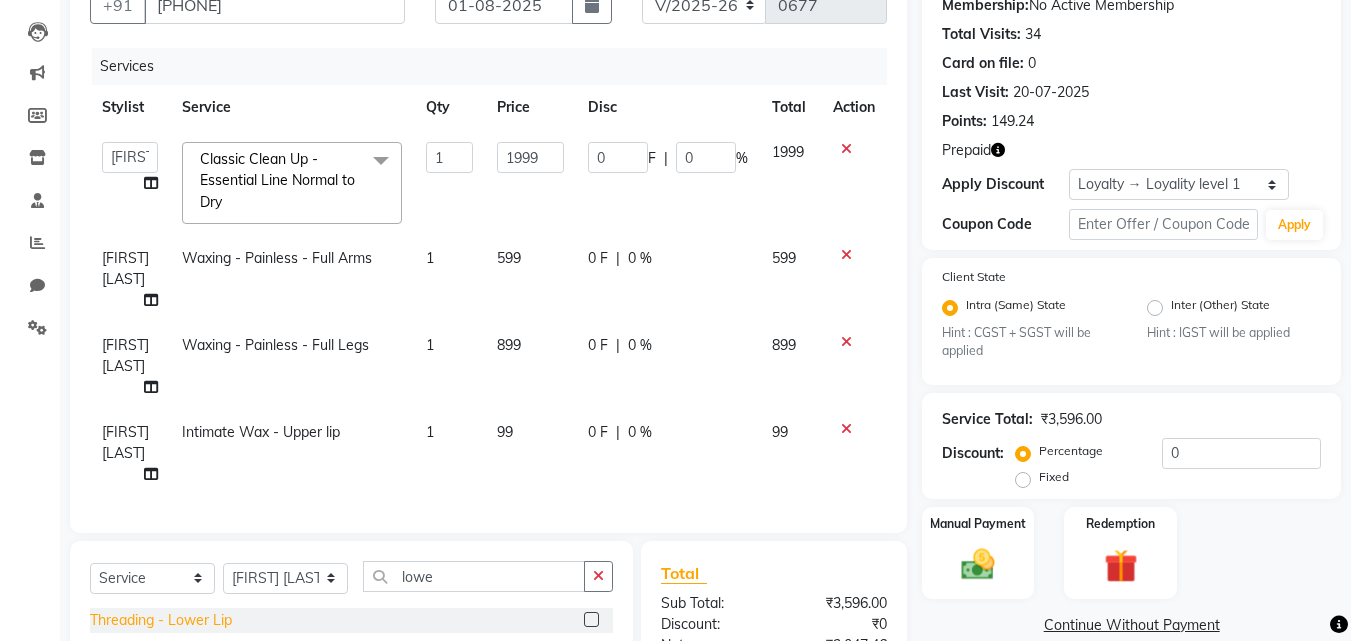 click on "Threading - Lower Lip" 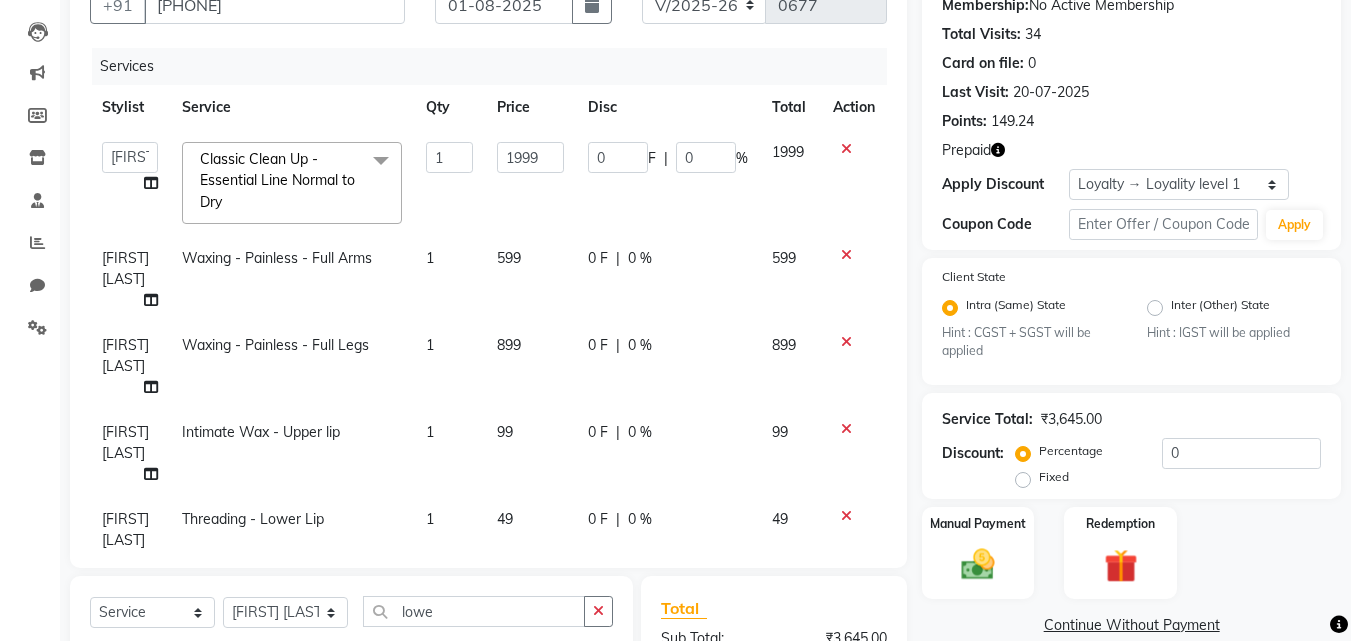 checkbox on "false" 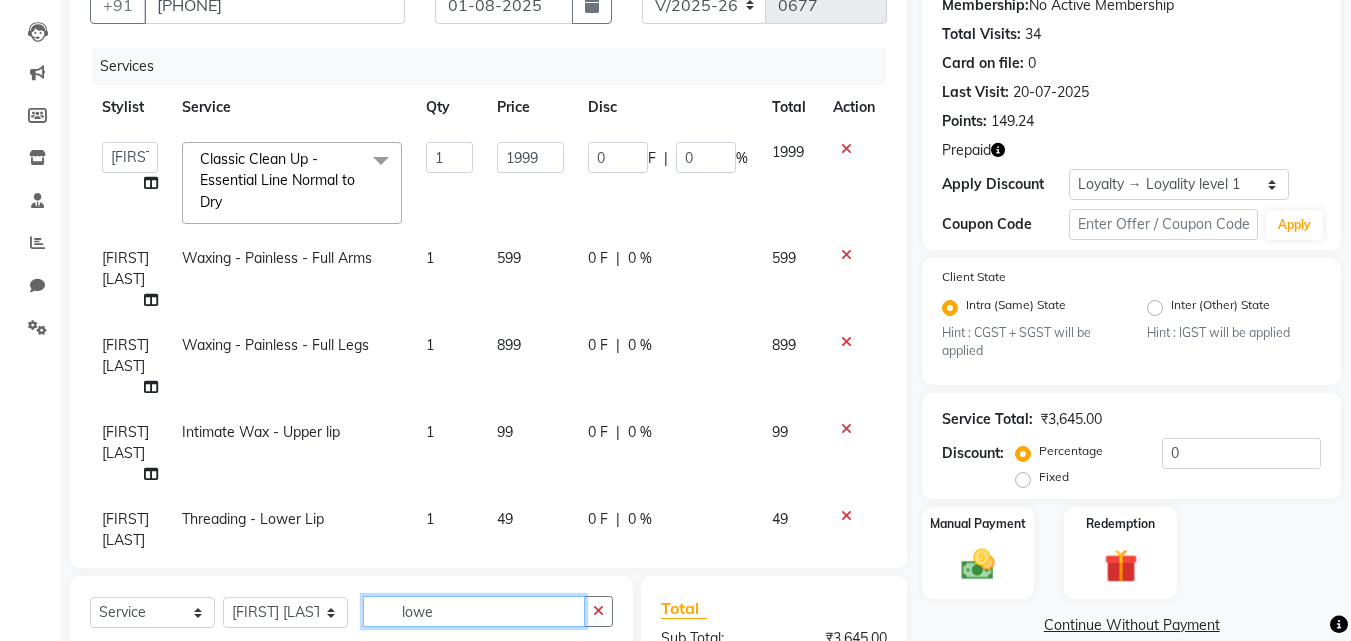 drag, startPoint x: 449, startPoint y: 587, endPoint x: 382, endPoint y: 593, distance: 67.26812 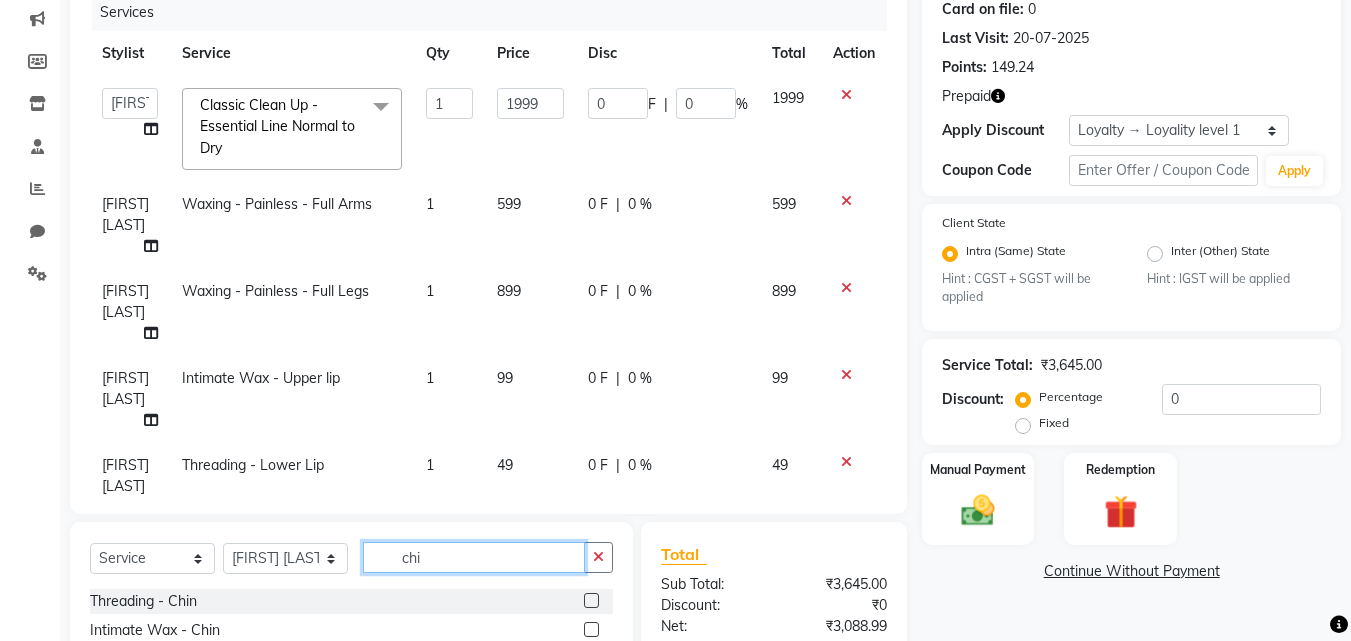 scroll, scrollTop: 300, scrollLeft: 0, axis: vertical 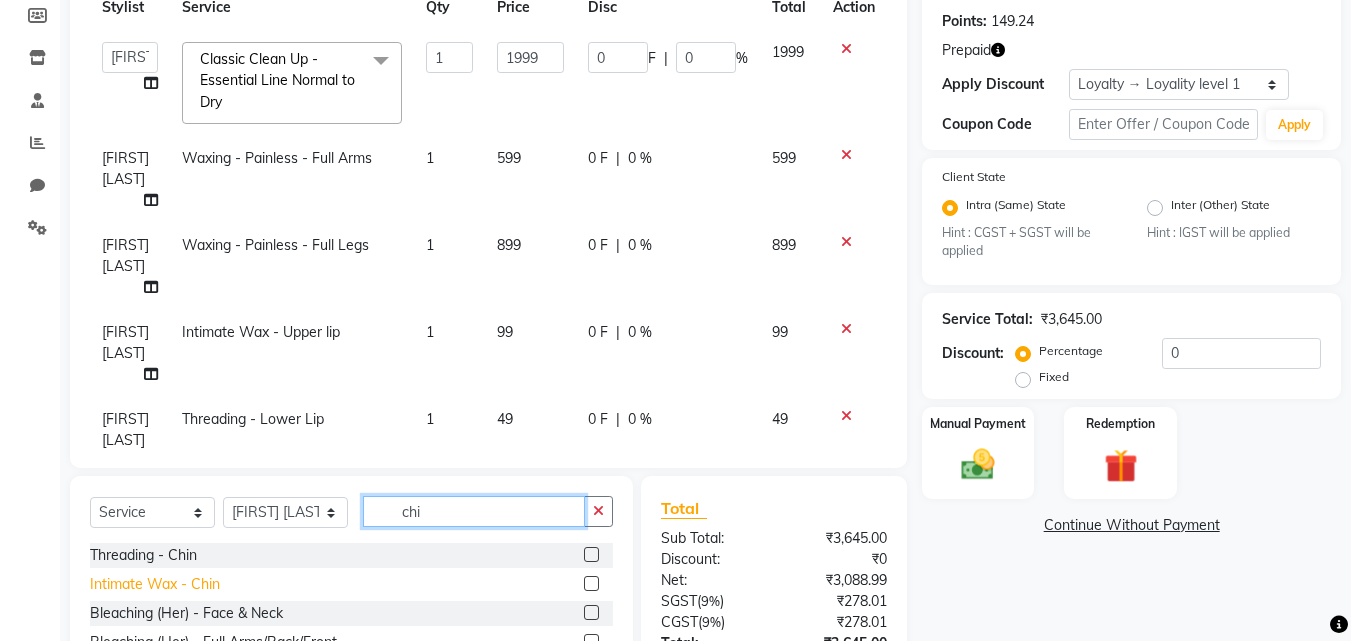 type on "chi" 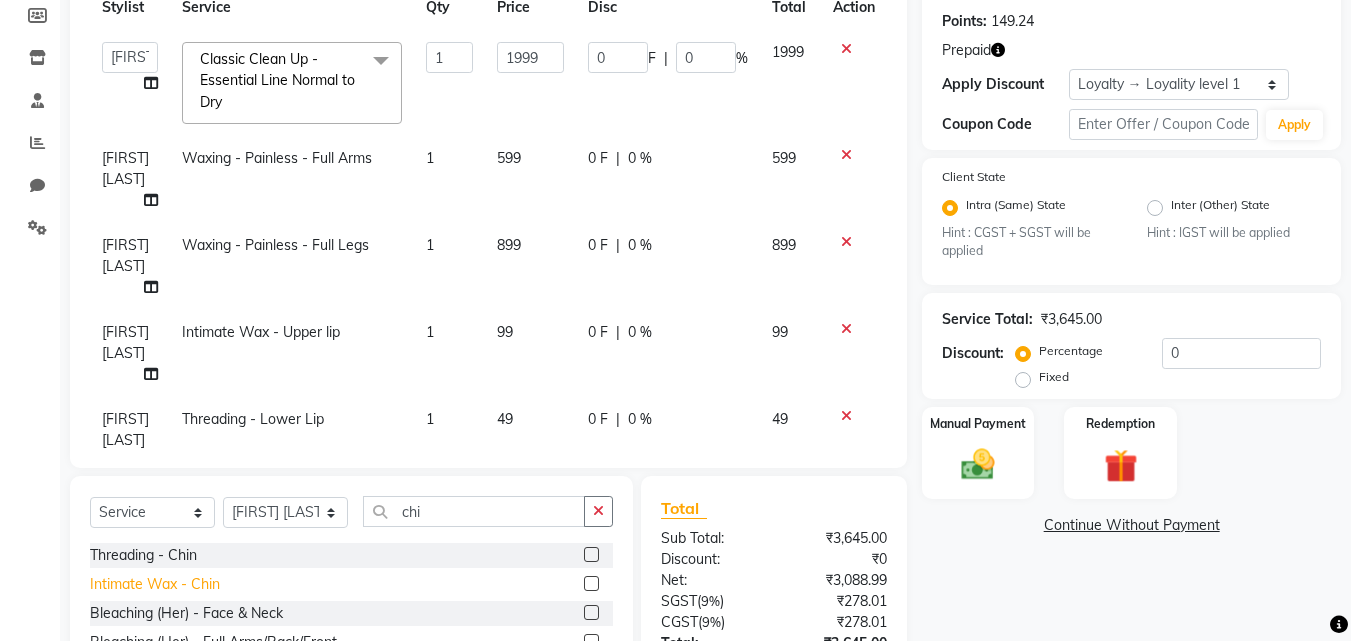 click on "Intimate Wax - Chin" 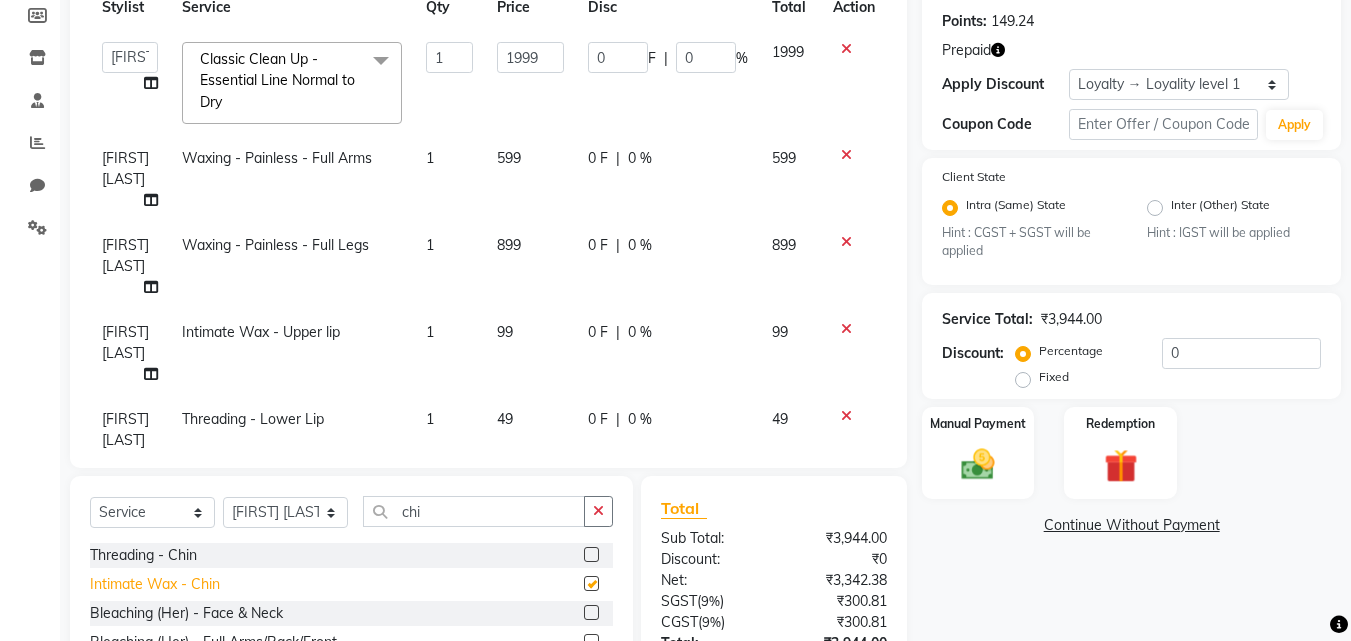 checkbox on "false" 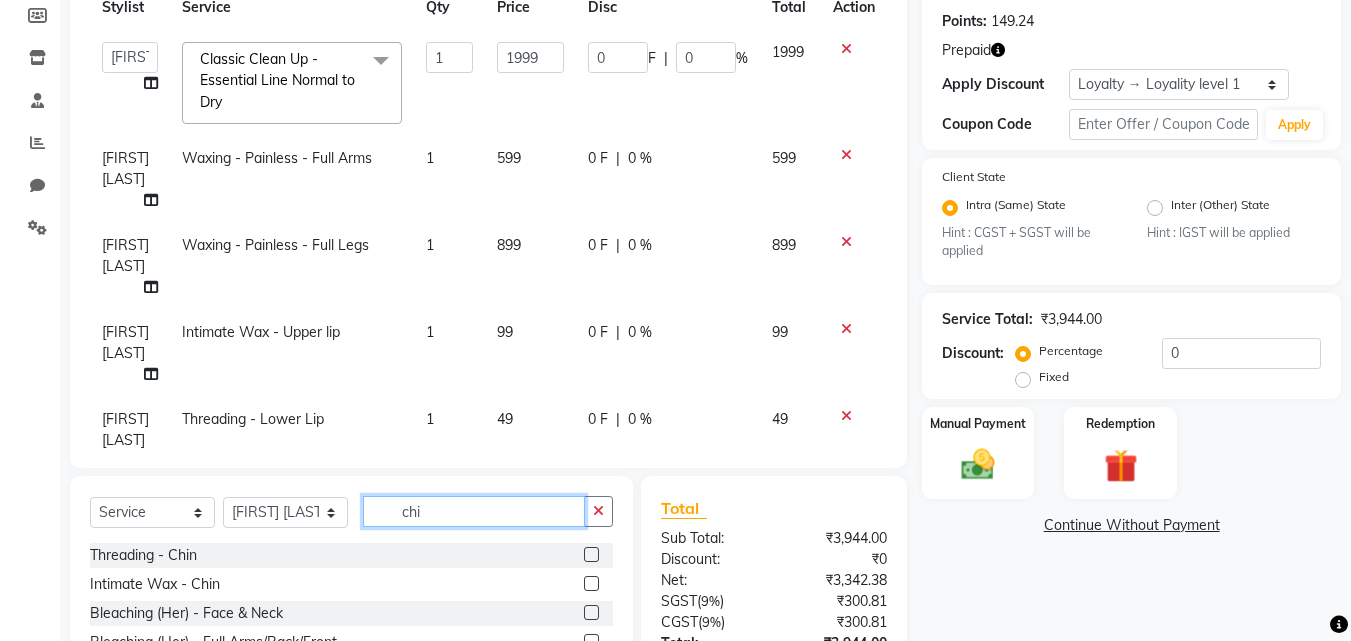 drag, startPoint x: 438, startPoint y: 508, endPoint x: 342, endPoint y: 513, distance: 96.13012 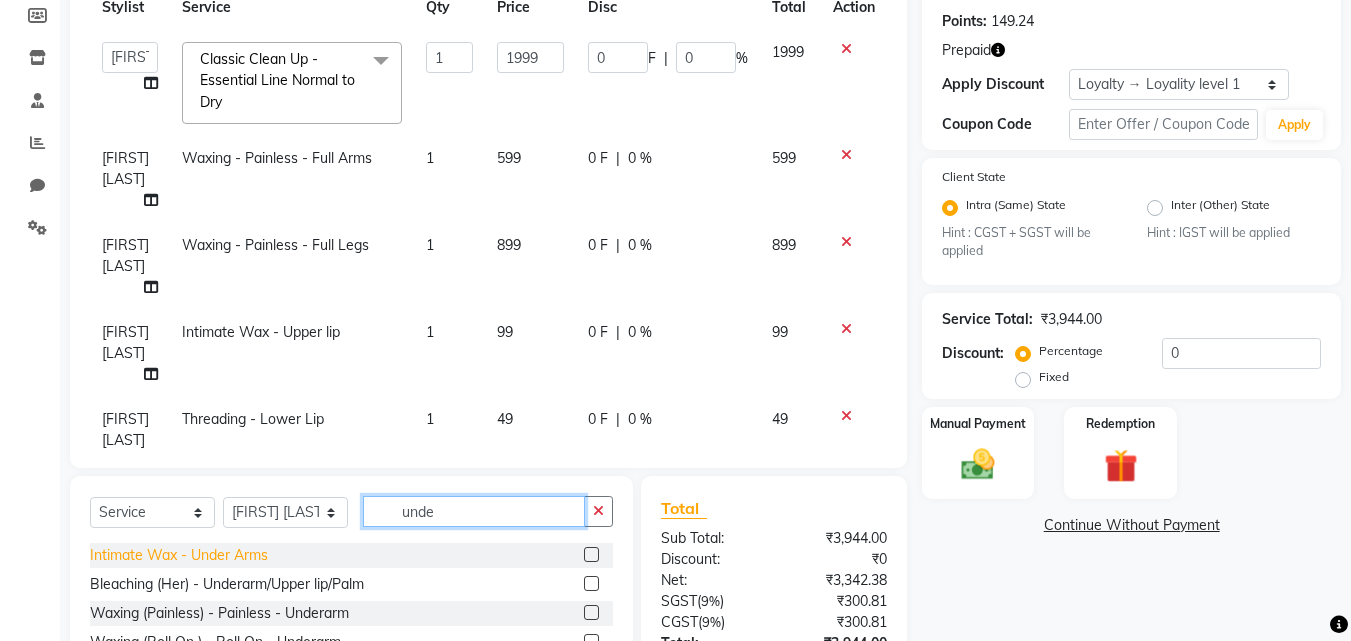 type on "unde" 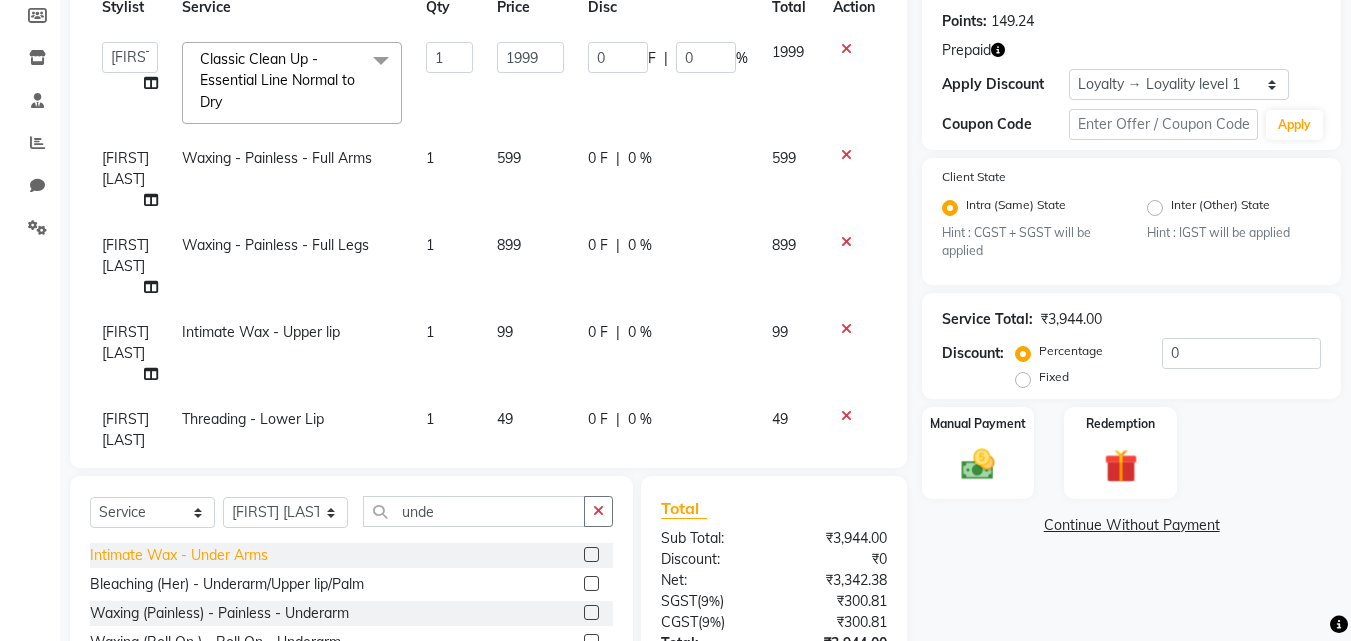 click on "Intimate Wax - Under Arms" 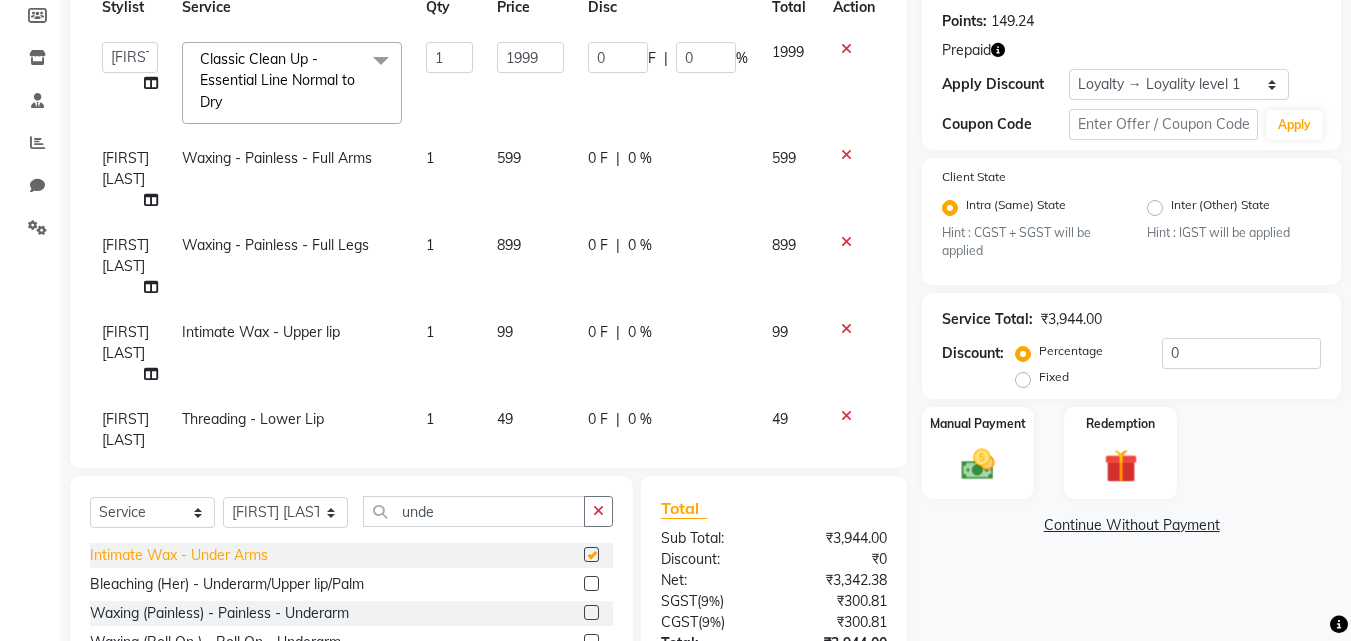 checkbox on "false" 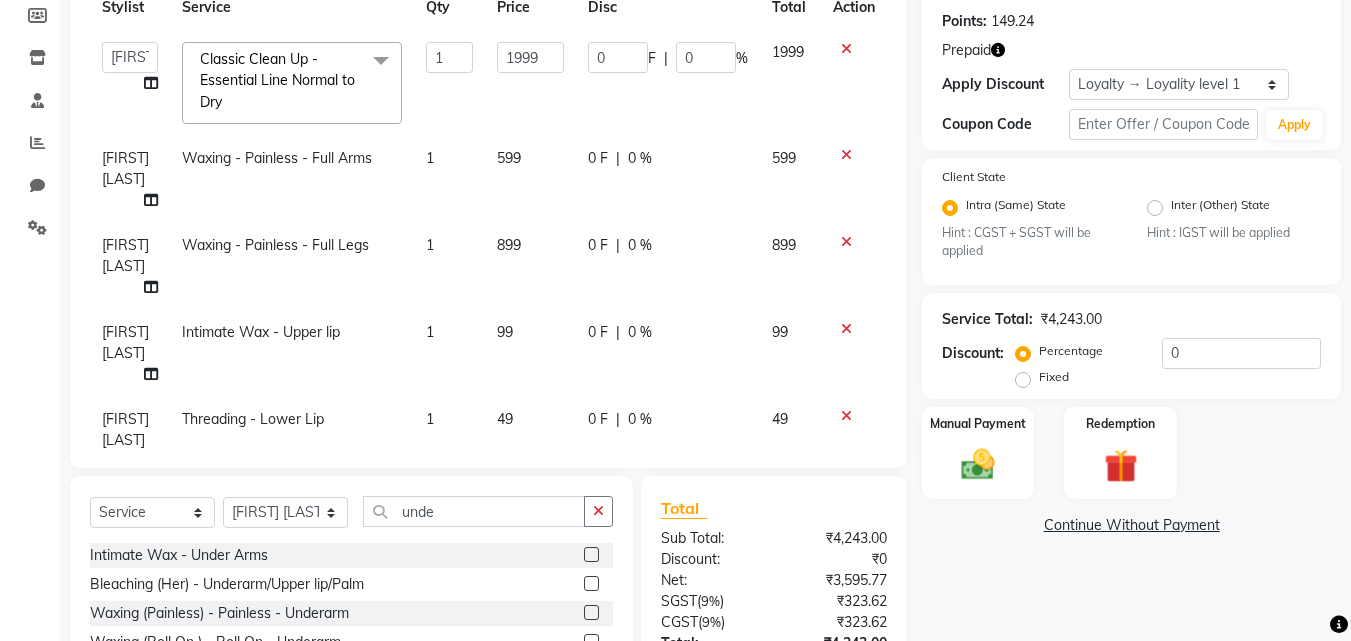 click 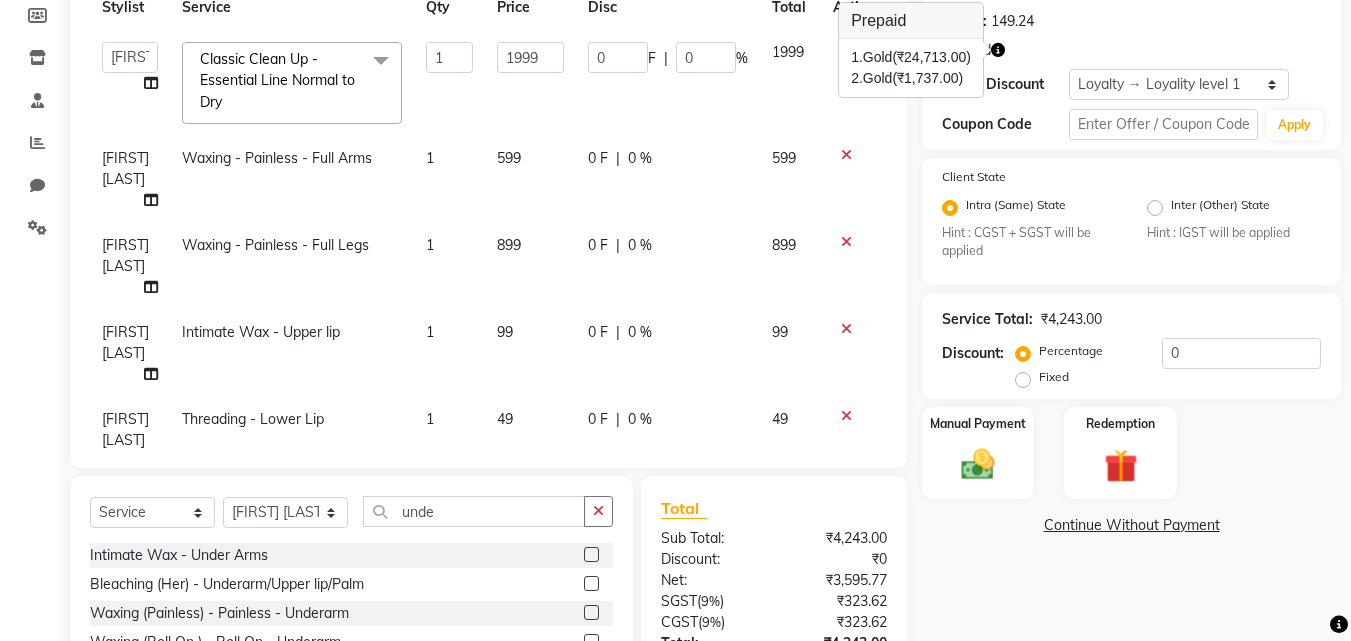 click on "Name: [FIRST] [LAST] Membership:  No Active Membership  Total Visits:  34 Card on file:  0 Last Visit:   20-07-2025 Points:   149.24  Prepaid Apply Discount Select  Loyalty → Loyality level 1  Coupon Code Apply Client State Intra (Same) State Hint : CGST + SGST will be applied Inter (Other) State Hint : IGST will be applied Service Total:  ₹4,243.00  Discount:  Percentage   Fixed  0 Manual Payment Redemption  Continue Without Payment" 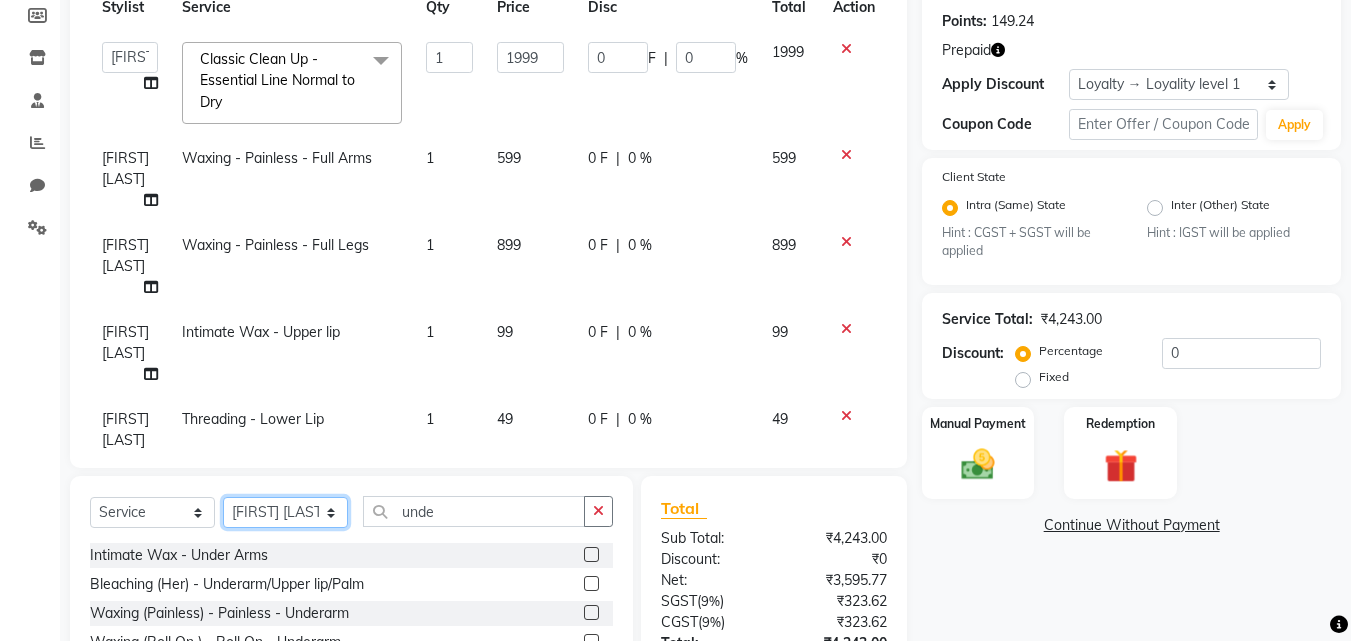 click on "Select Stylist Ali [FIRST] [FIRST] Kalpana Munmun Roy Nagesh Pallavi Mam Pavithra H C Poonam priyana  Saffal Shoyab Sumitra" 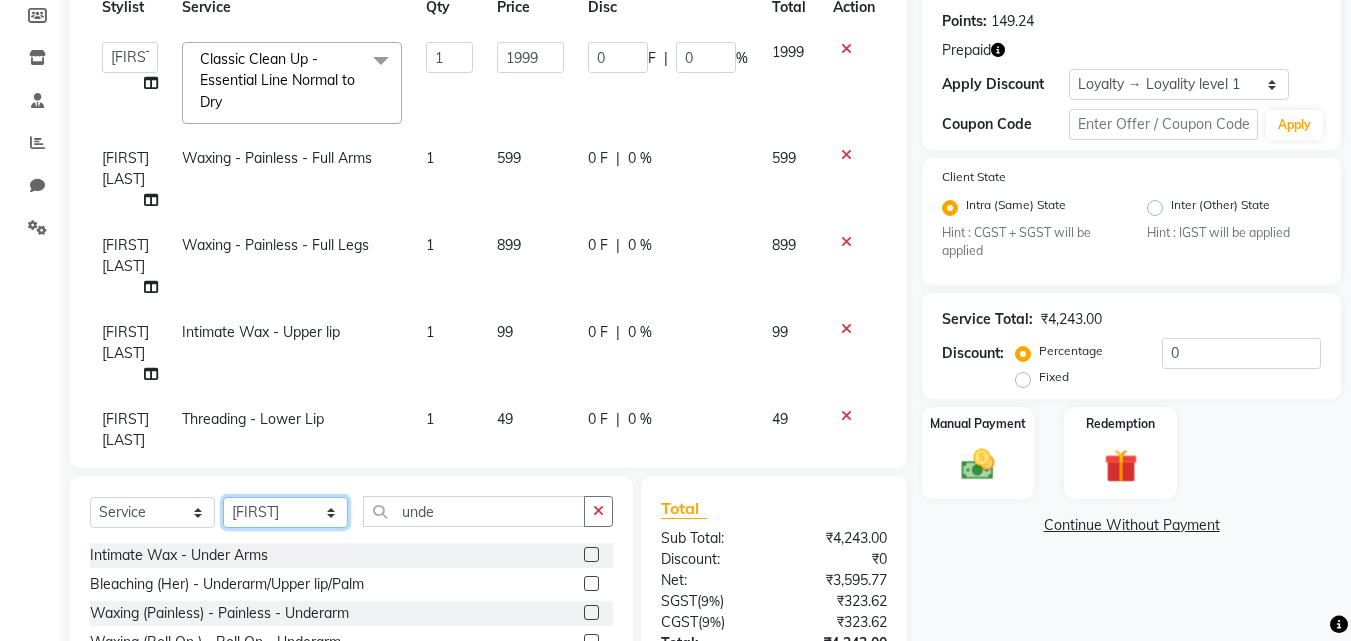 click on "Select Stylist Ali [FIRST] [FIRST] Kalpana Munmun Roy Nagesh Pallavi Mam Pavithra H C Poonam priyana  Saffal Shoyab Sumitra" 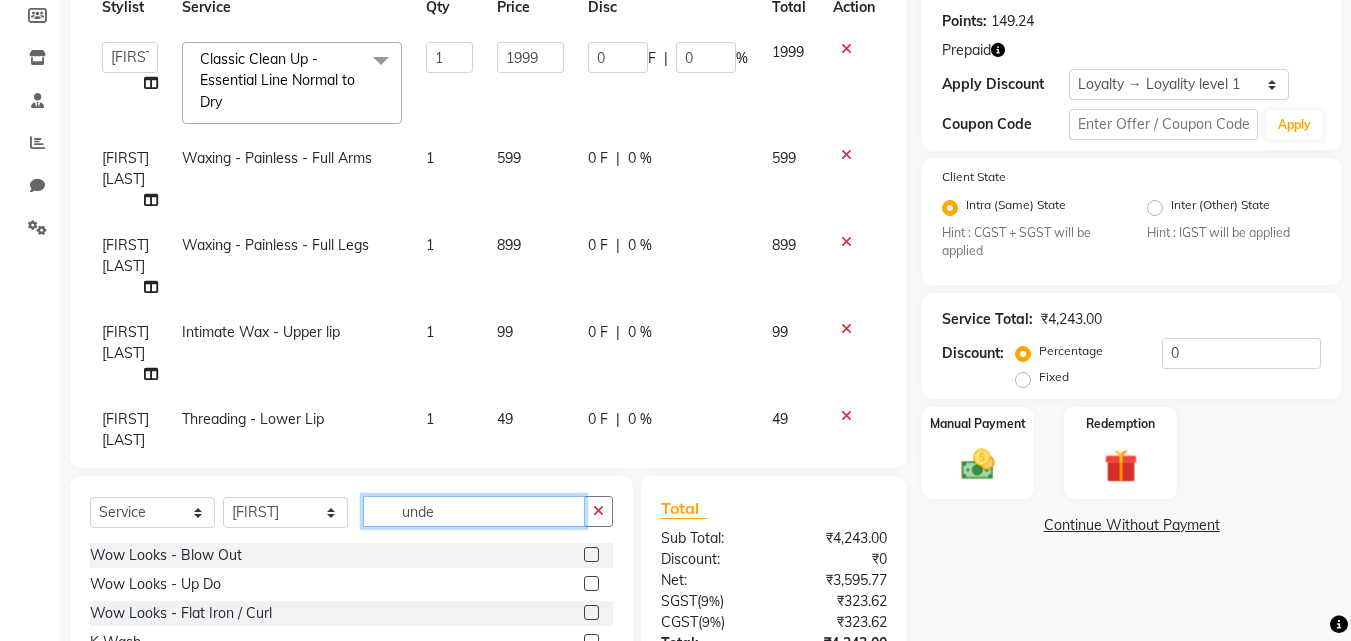 drag, startPoint x: 470, startPoint y: 517, endPoint x: 379, endPoint y: 516, distance: 91.00549 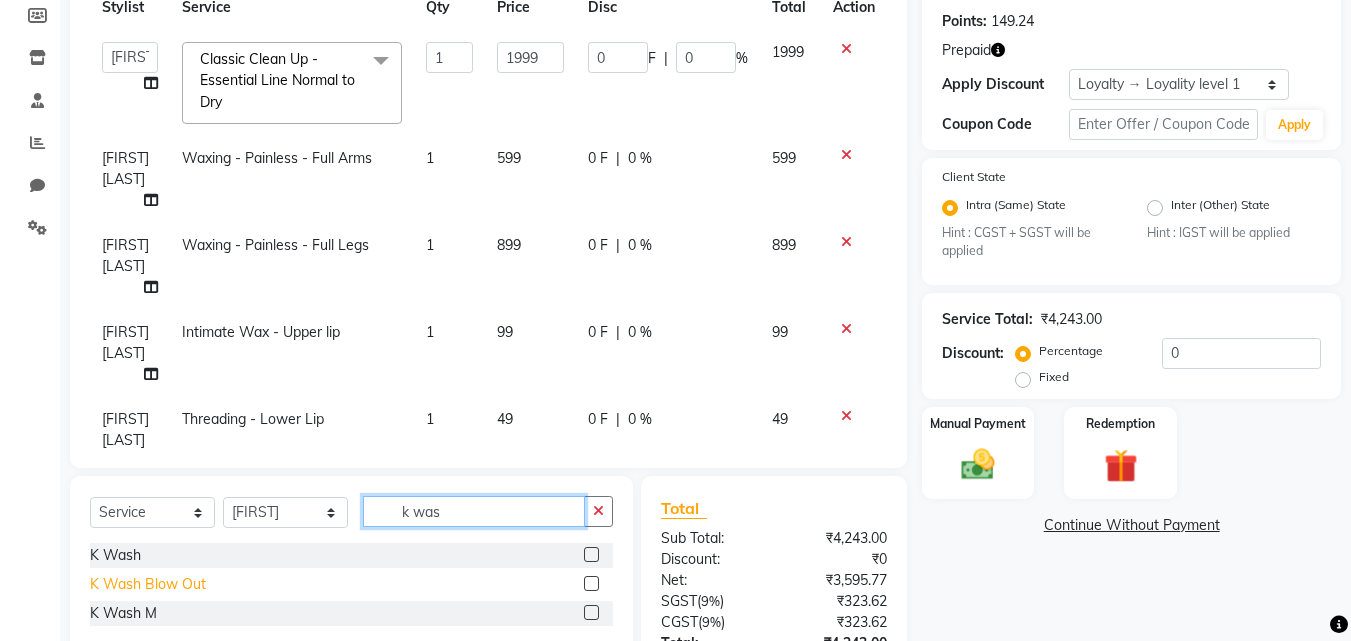 type on "k was" 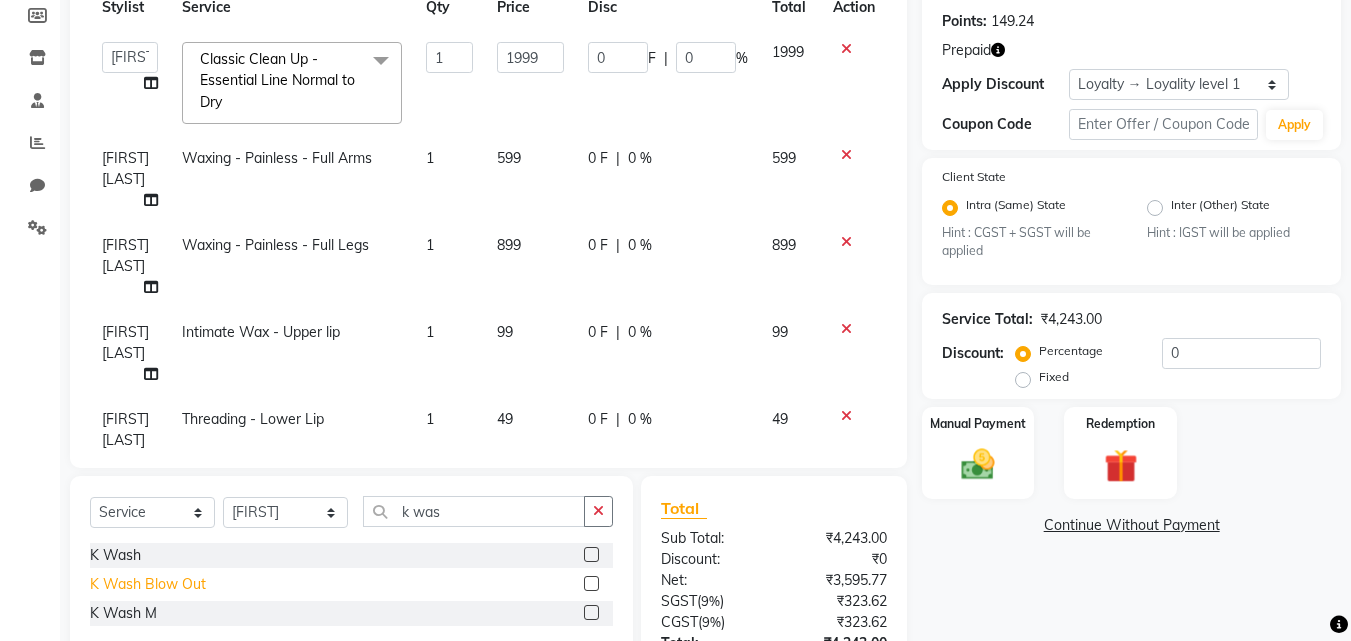 click on "K Wash Blow Out" 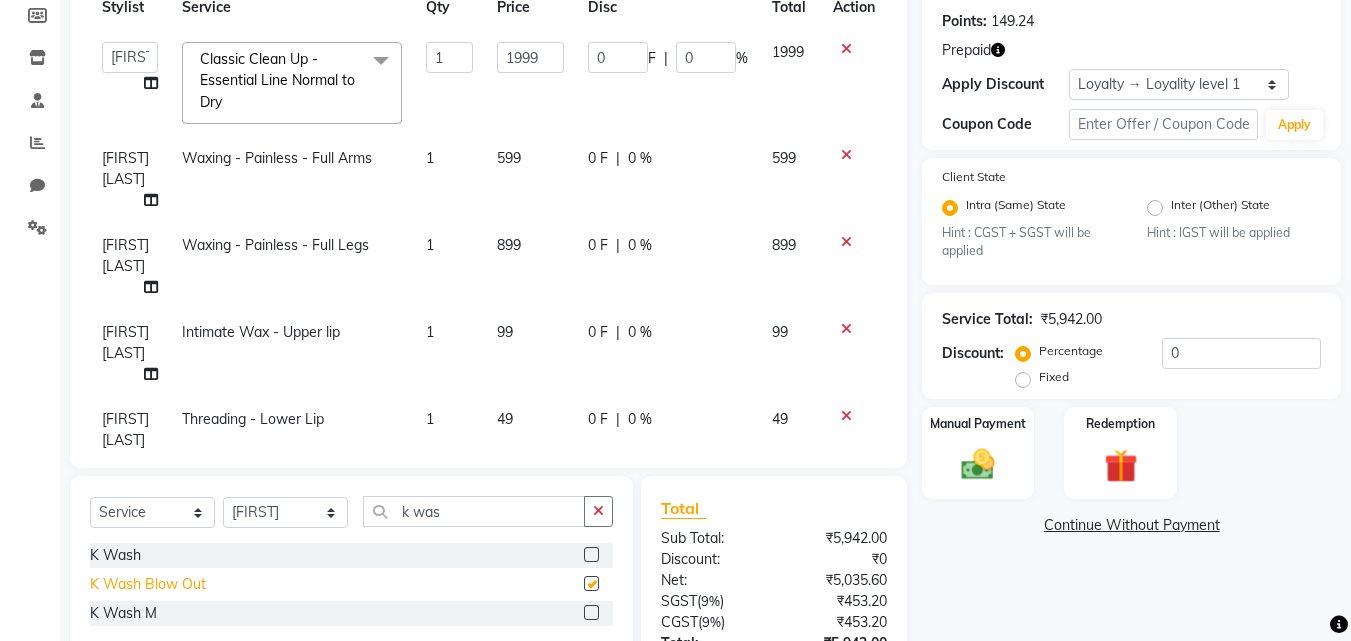checkbox on "false" 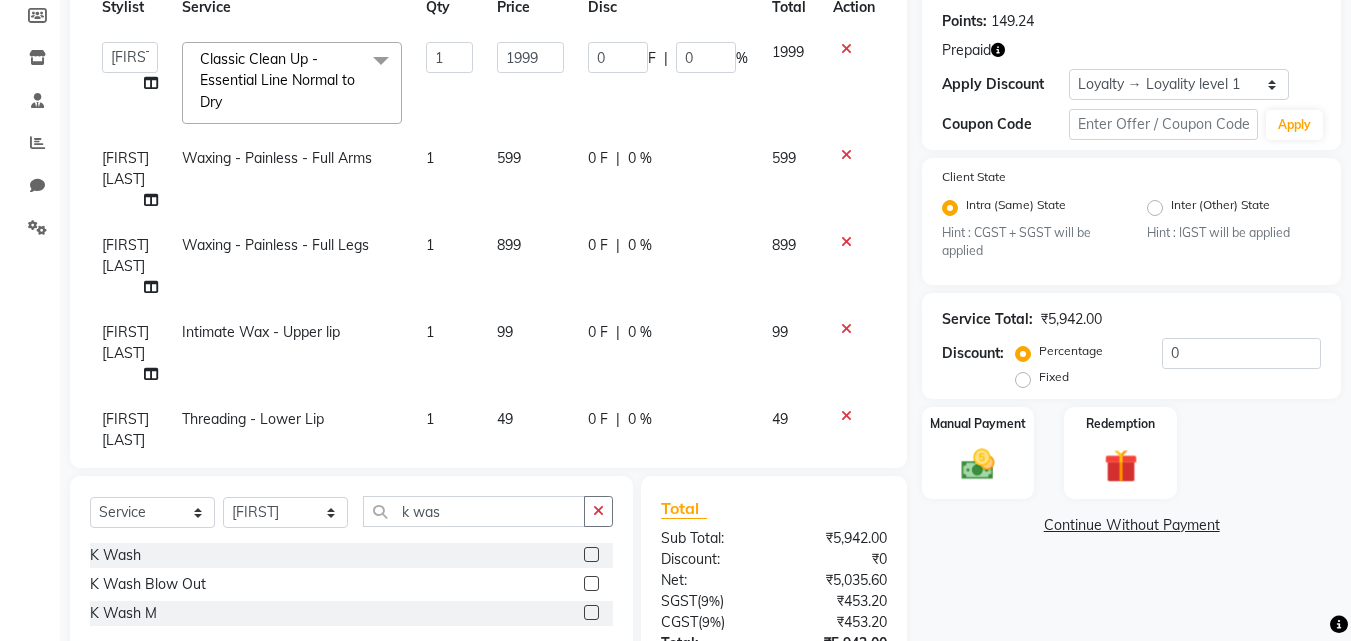 scroll, scrollTop: 181, scrollLeft: 0, axis: vertical 